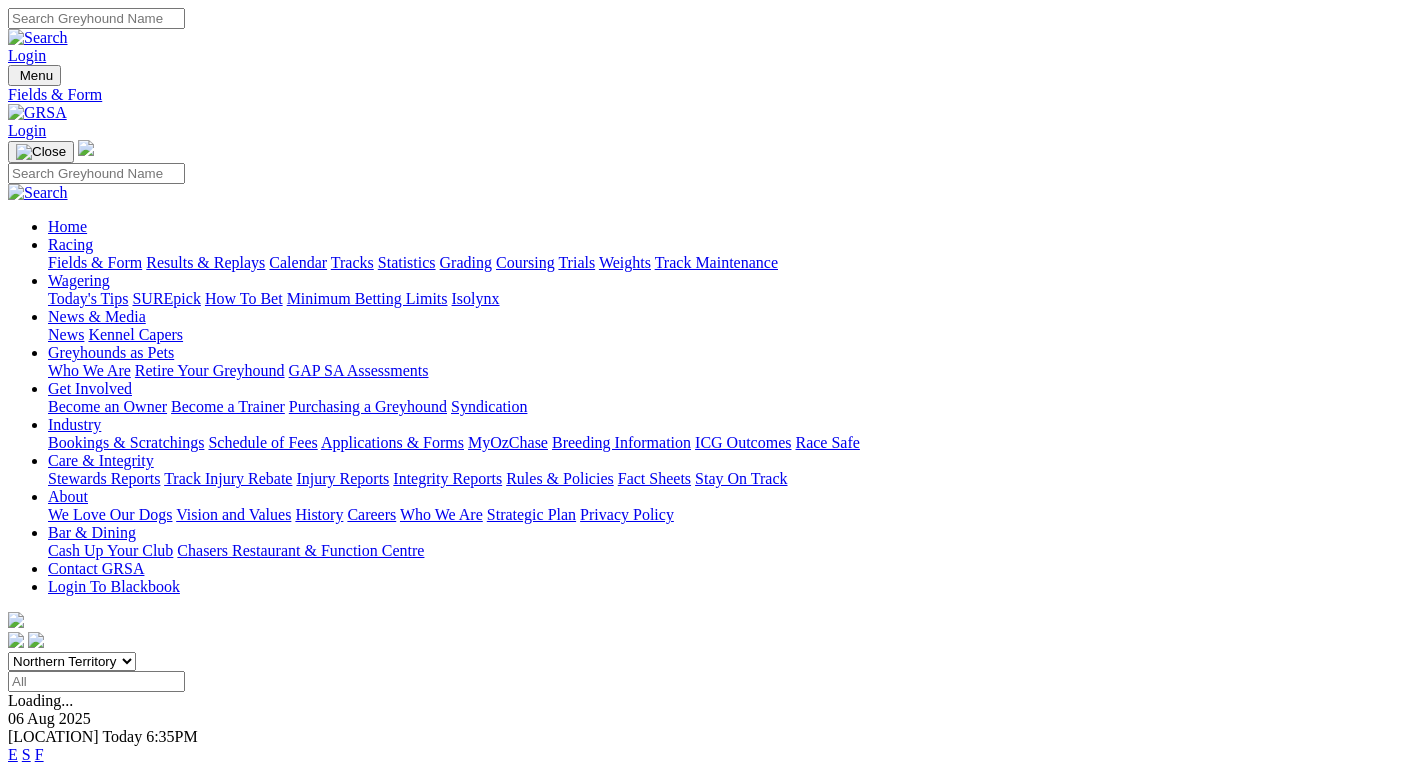scroll, scrollTop: 0, scrollLeft: 0, axis: both 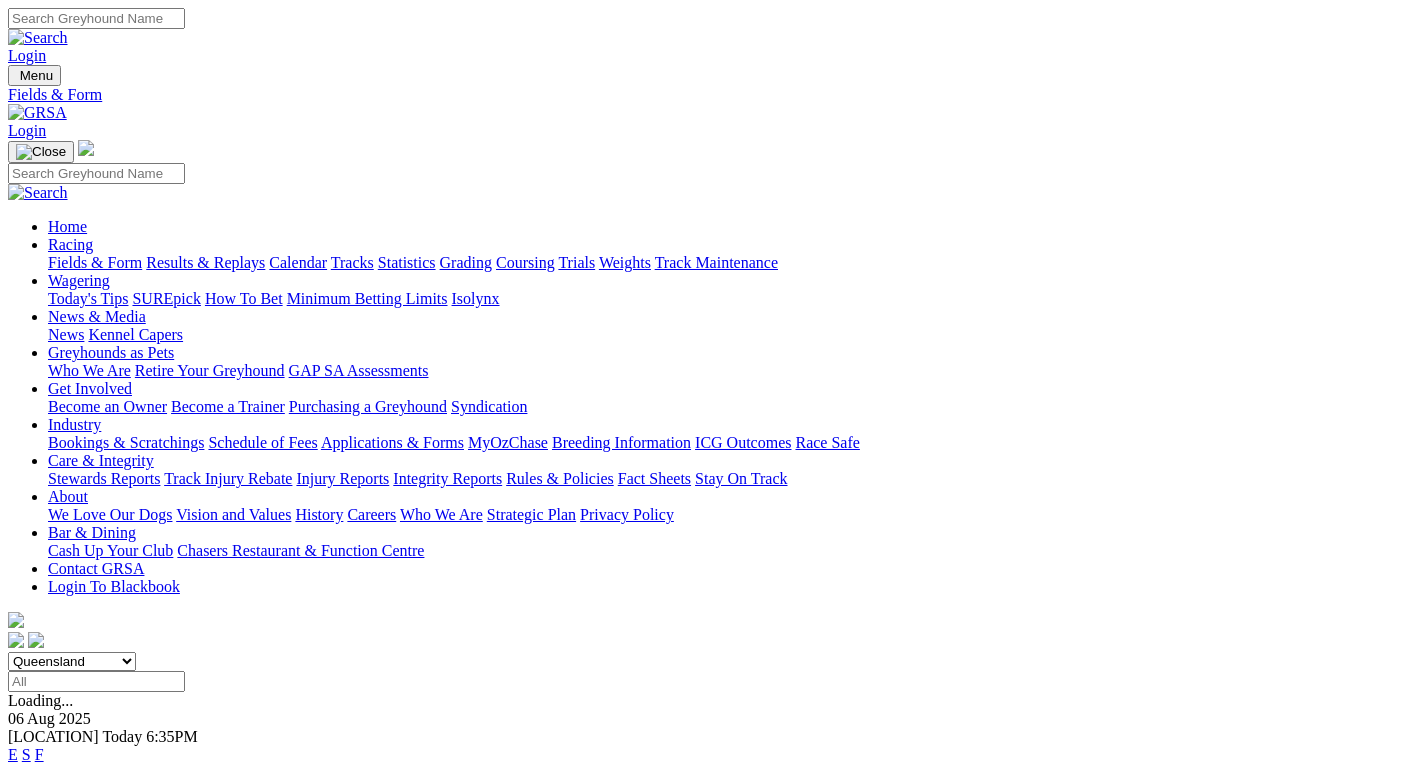 click on "Queensland" at bounding box center [0, 0] 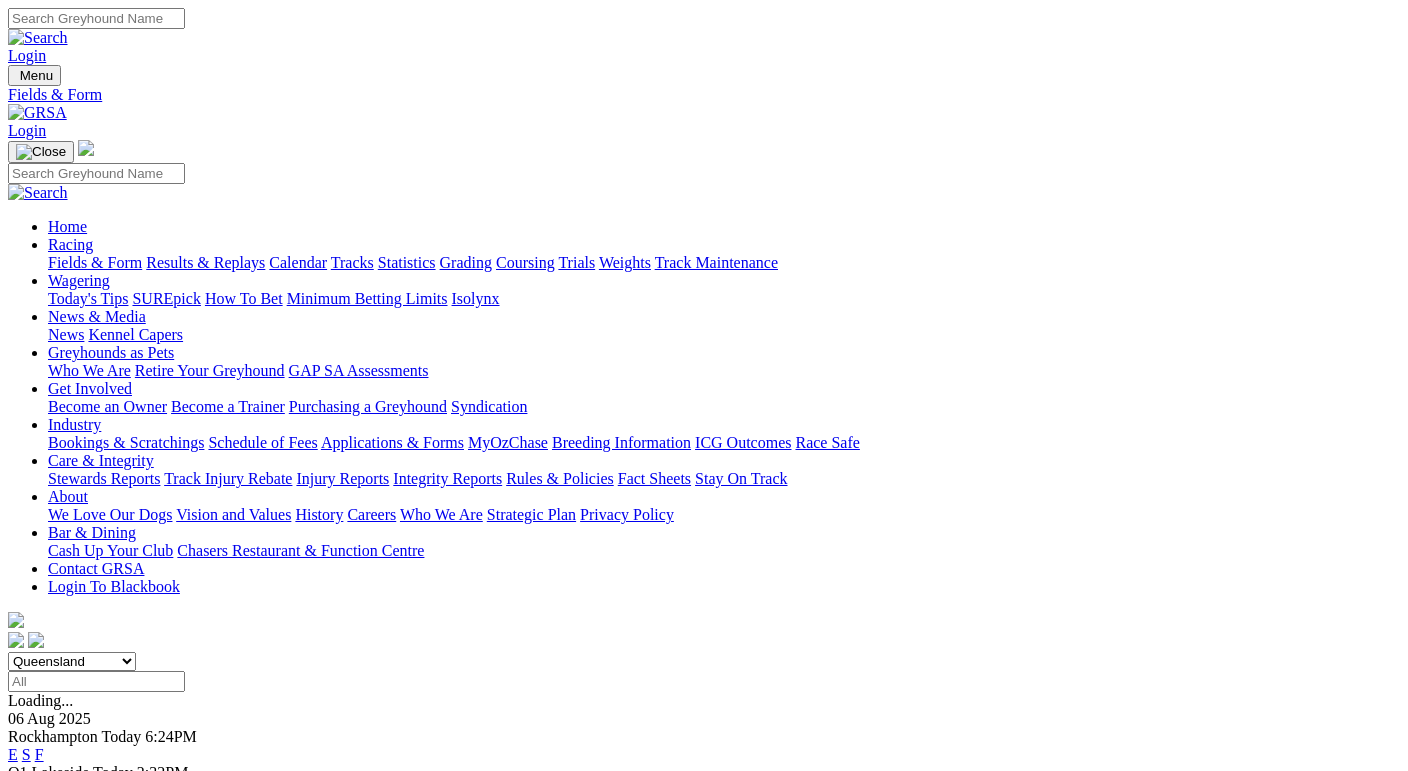 click on "South Australia
New South Wales
Northern Territory
Queensland
Tasmania
Victoria
Western Australia" at bounding box center (72, 661) 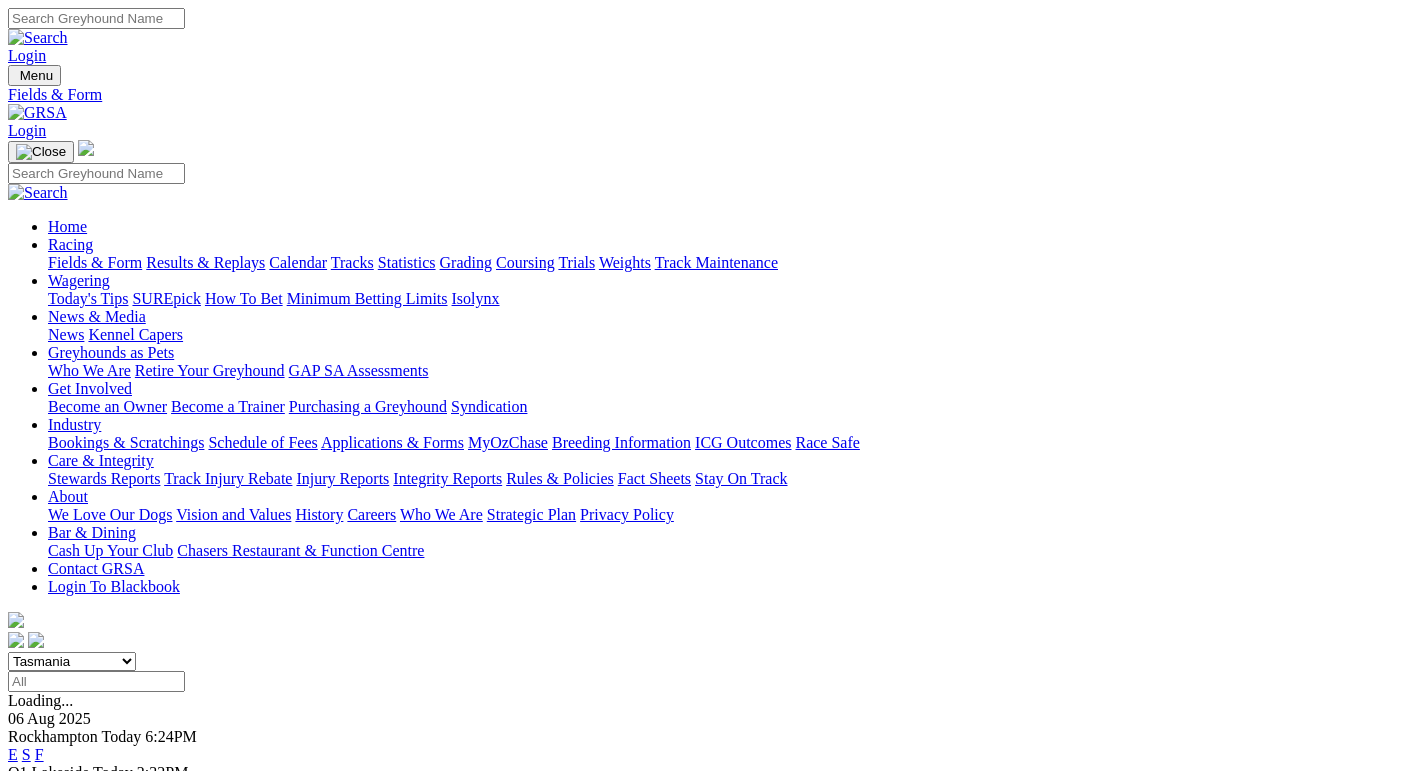 click on "Tasmania" at bounding box center [0, 0] 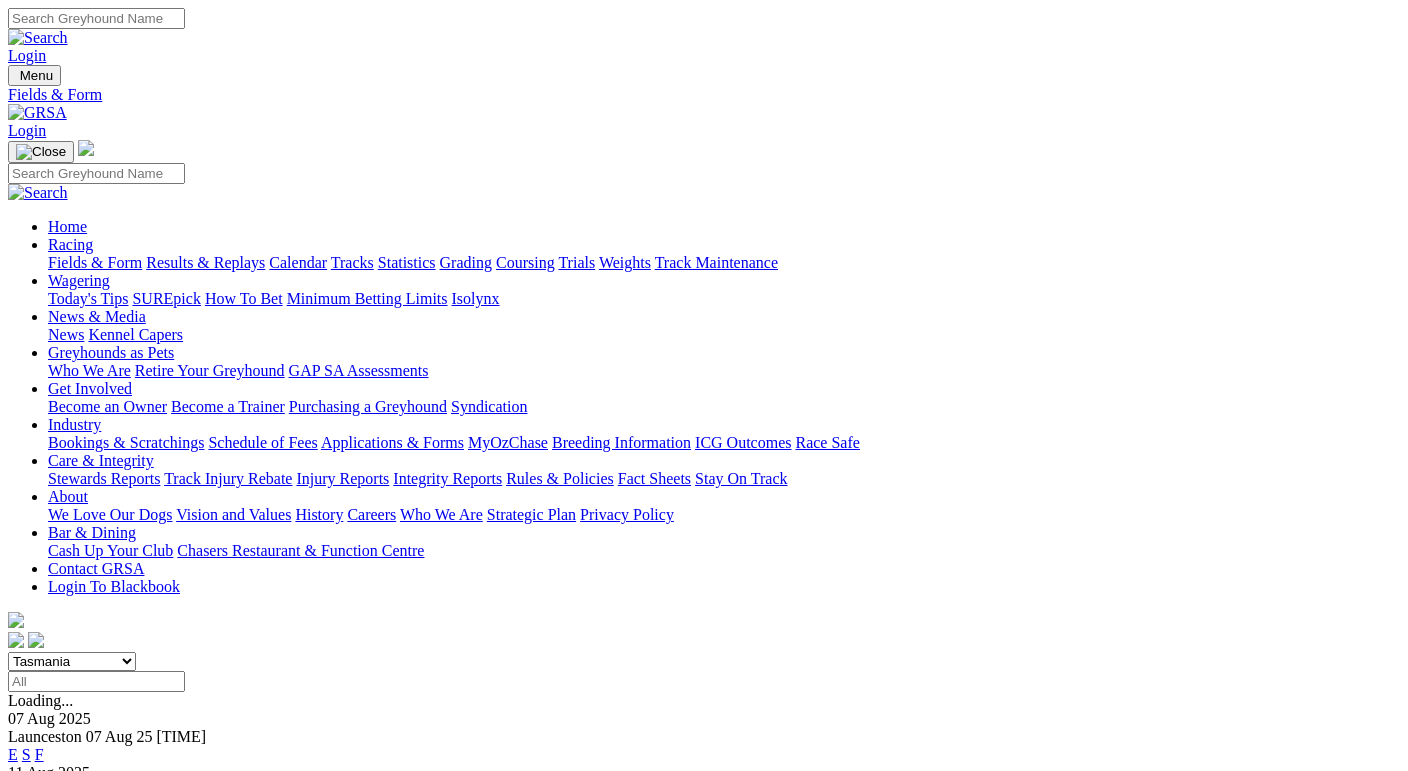 click on "South Australia
New South Wales
Northern Territory
Queensland
Tasmania
Victoria
Western Australia" at bounding box center (72, 661) 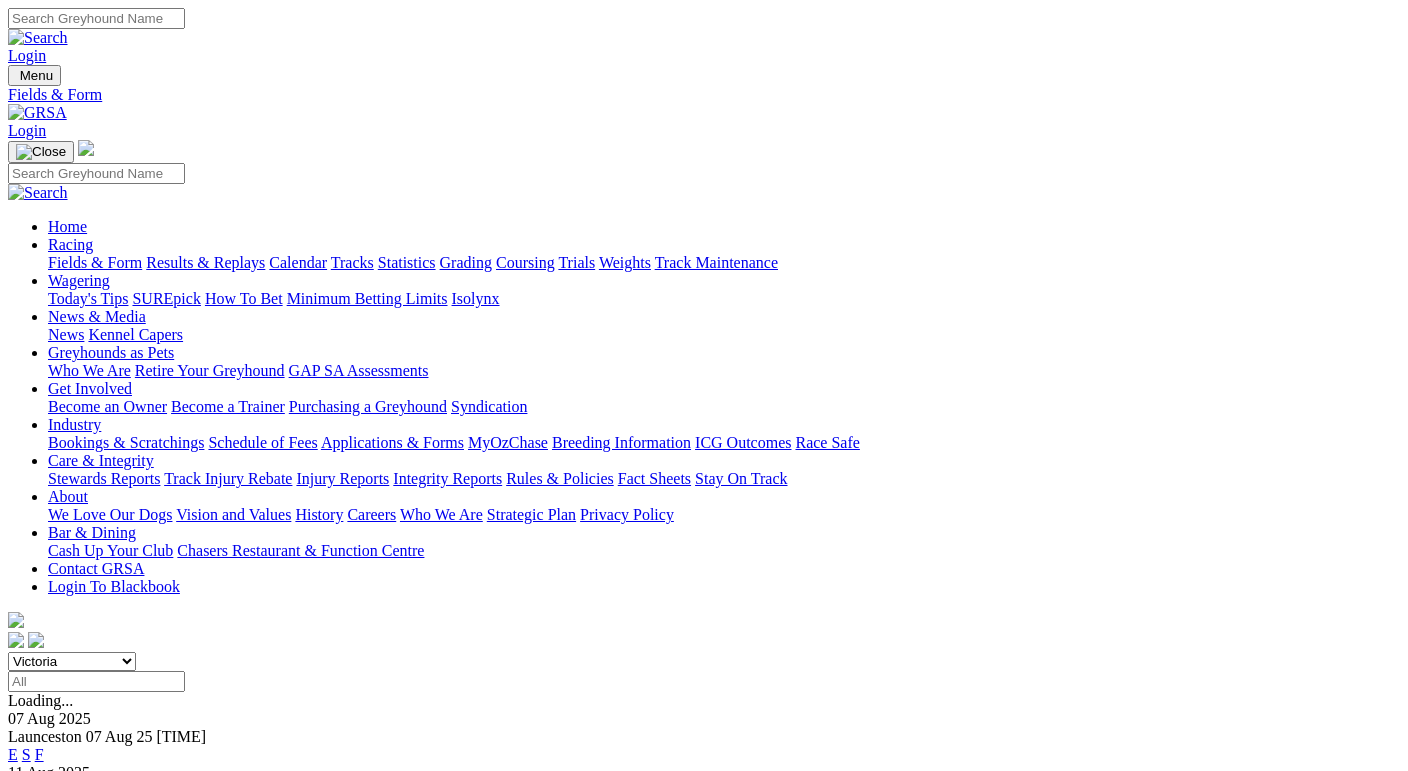 click on "Victoria" at bounding box center (0, 0) 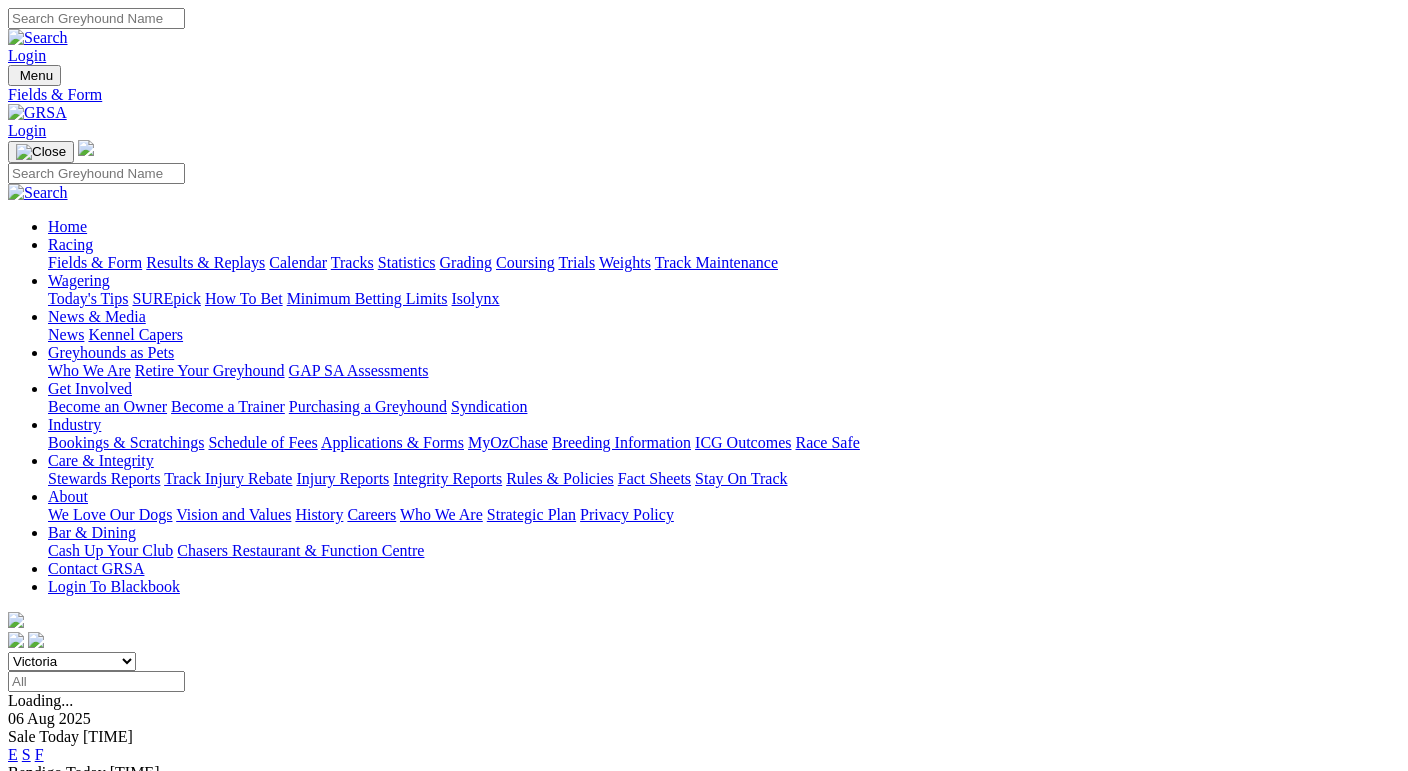 click on "South Australia
New South Wales
Northern Territory
Queensland
Tasmania
Victoria
Western Australia" at bounding box center [72, 661] 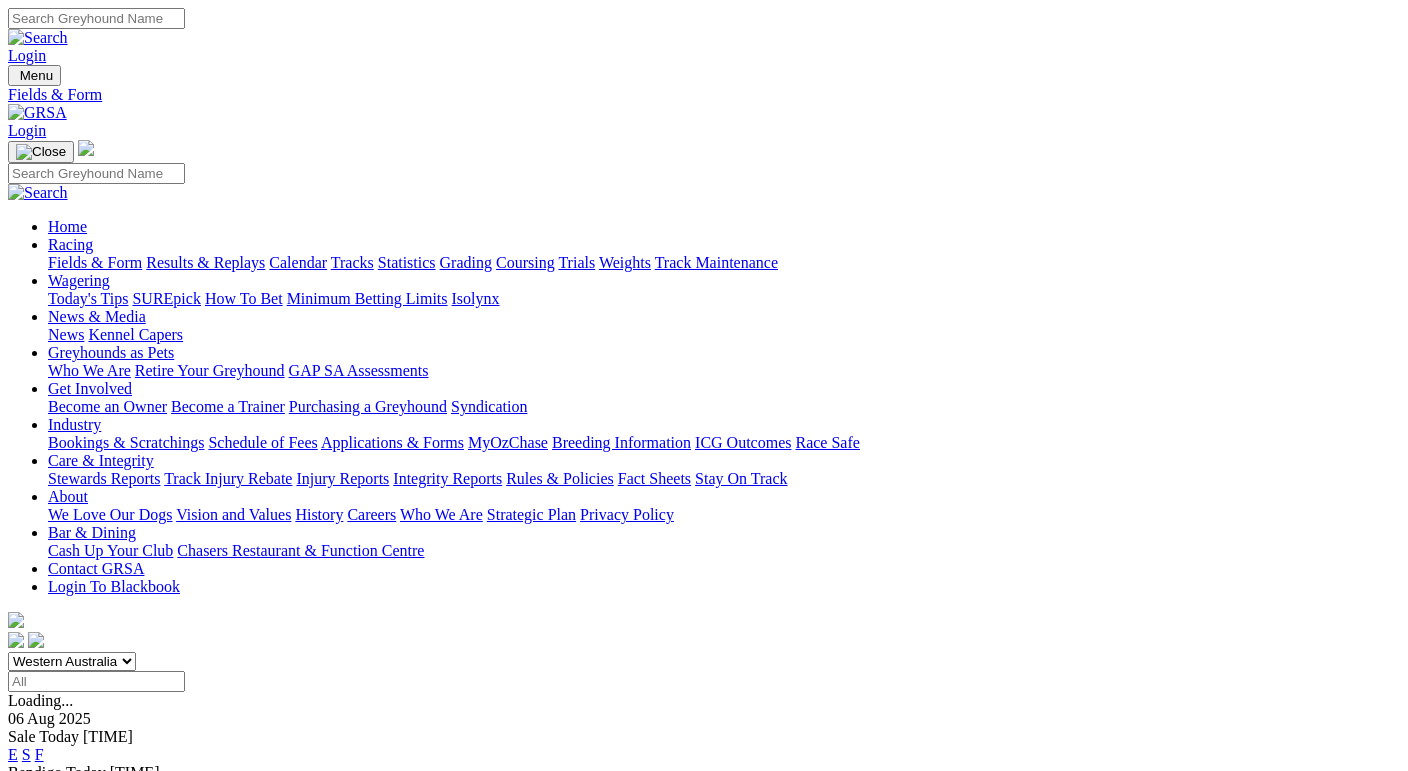 click on "Western Australia" at bounding box center (0, 0) 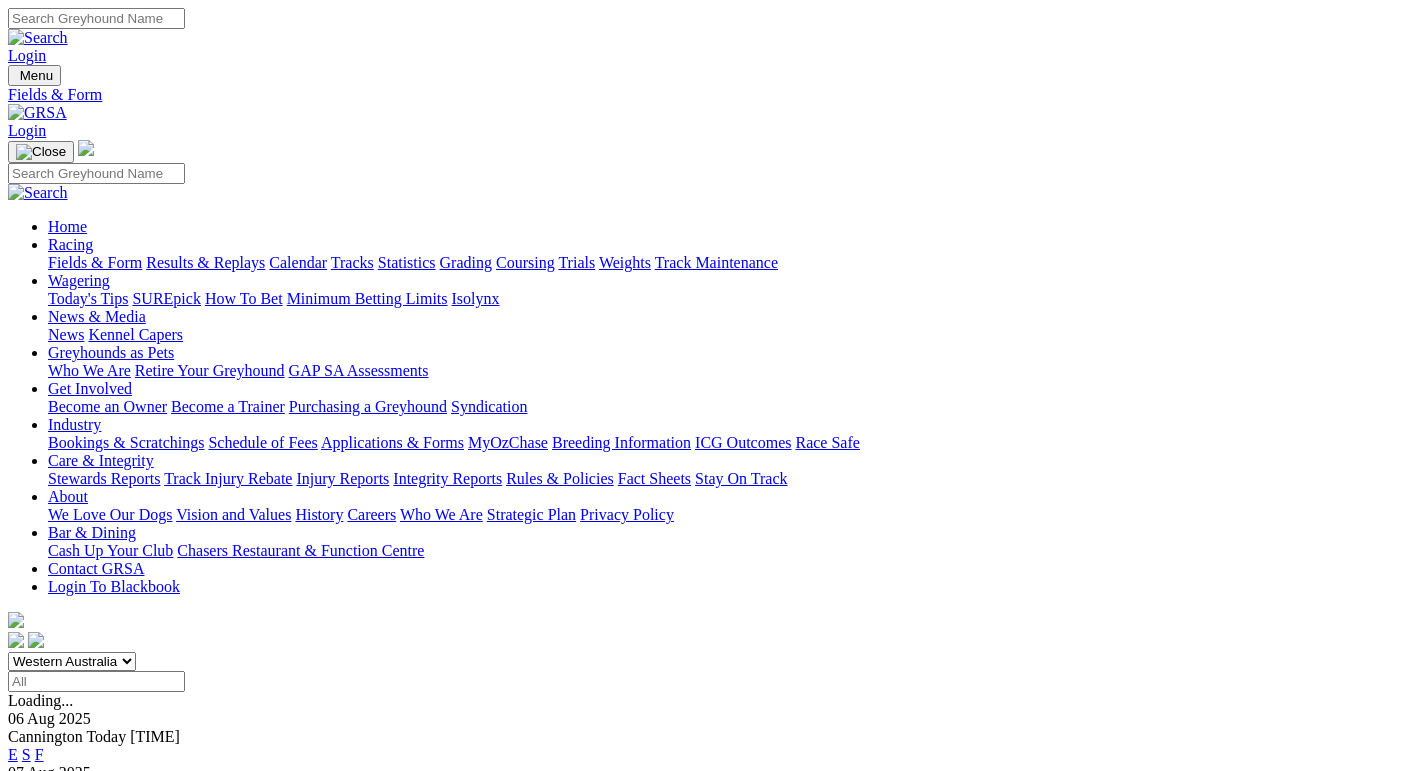 click on "South Australia
New South Wales
Northern Territory
Queensland
Tasmania
Victoria
Western Australia" at bounding box center [72, 661] 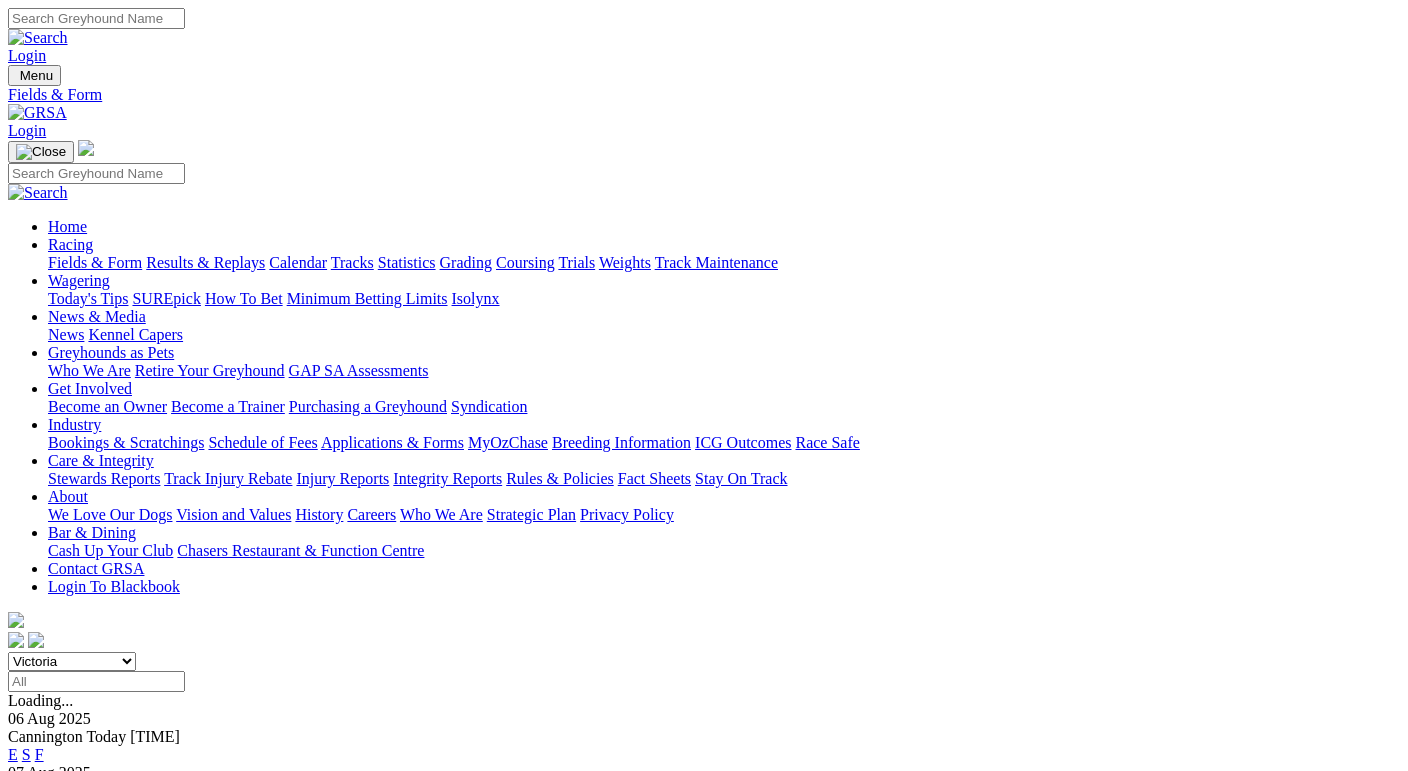 click on "Victoria" at bounding box center [0, 0] 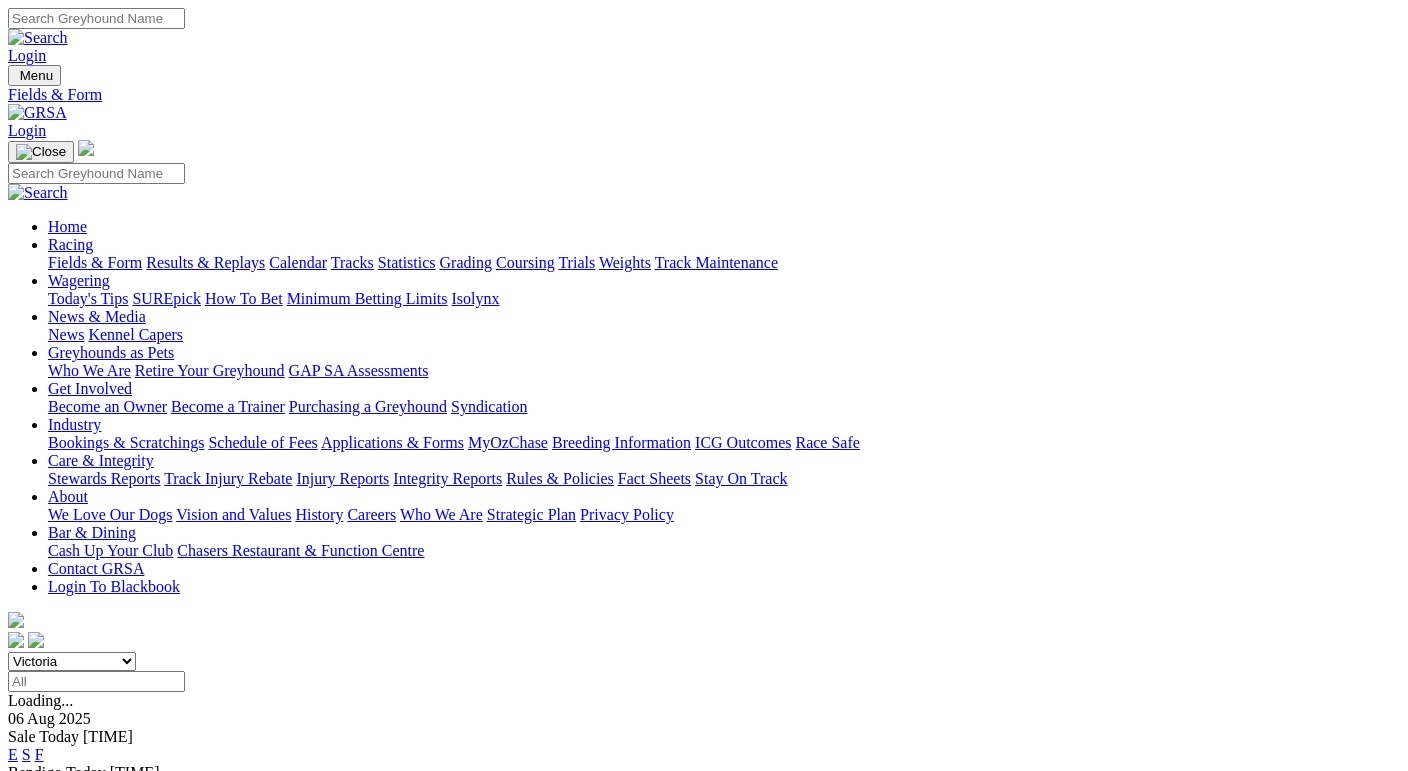 click on "South Australia
New South Wales
Northern Territory
Queensland
Tasmania
Victoria
Western Australia" at bounding box center [72, 661] 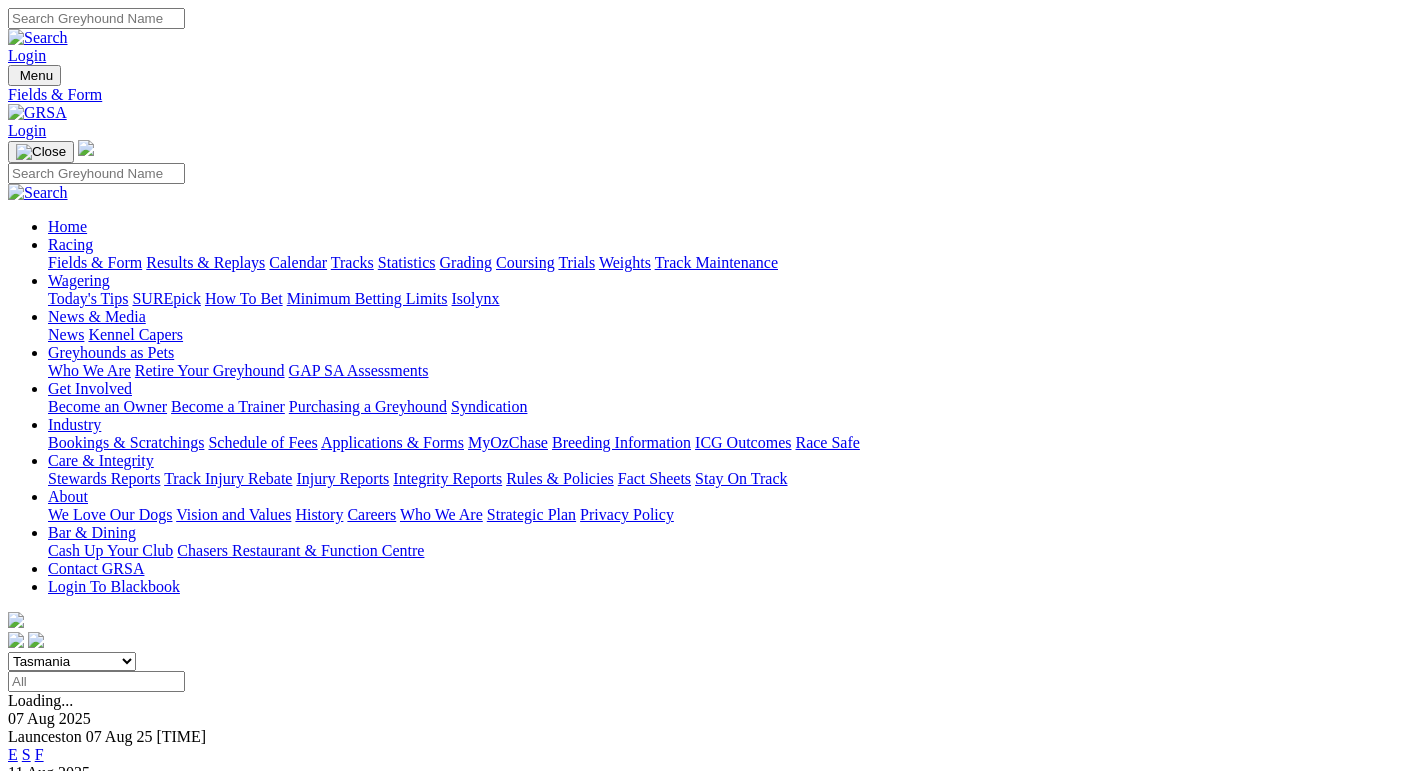 click on "South Australia
New South Wales
Northern Territory
Queensland
Tasmania
Victoria
Western Australia" at bounding box center [72, 661] 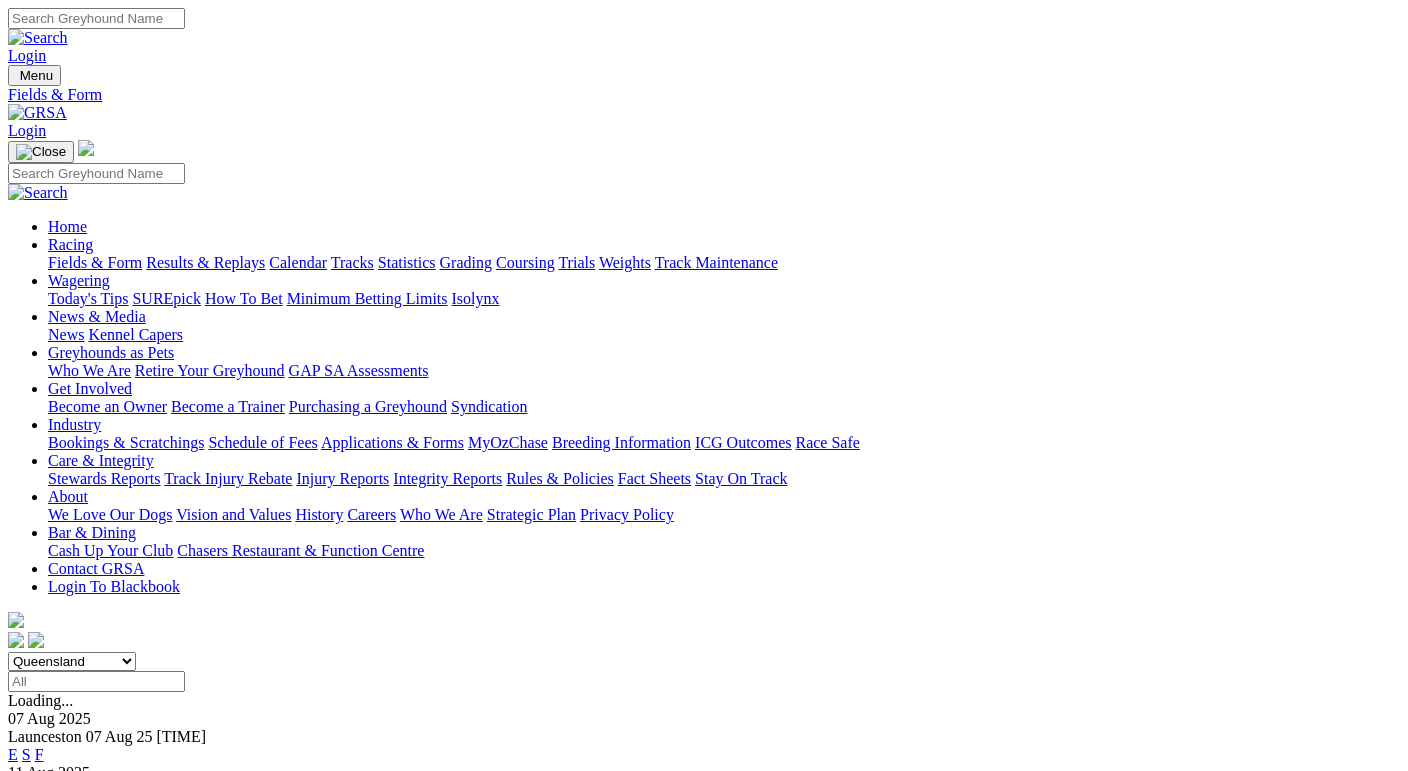 click on "Queensland" at bounding box center (0, 0) 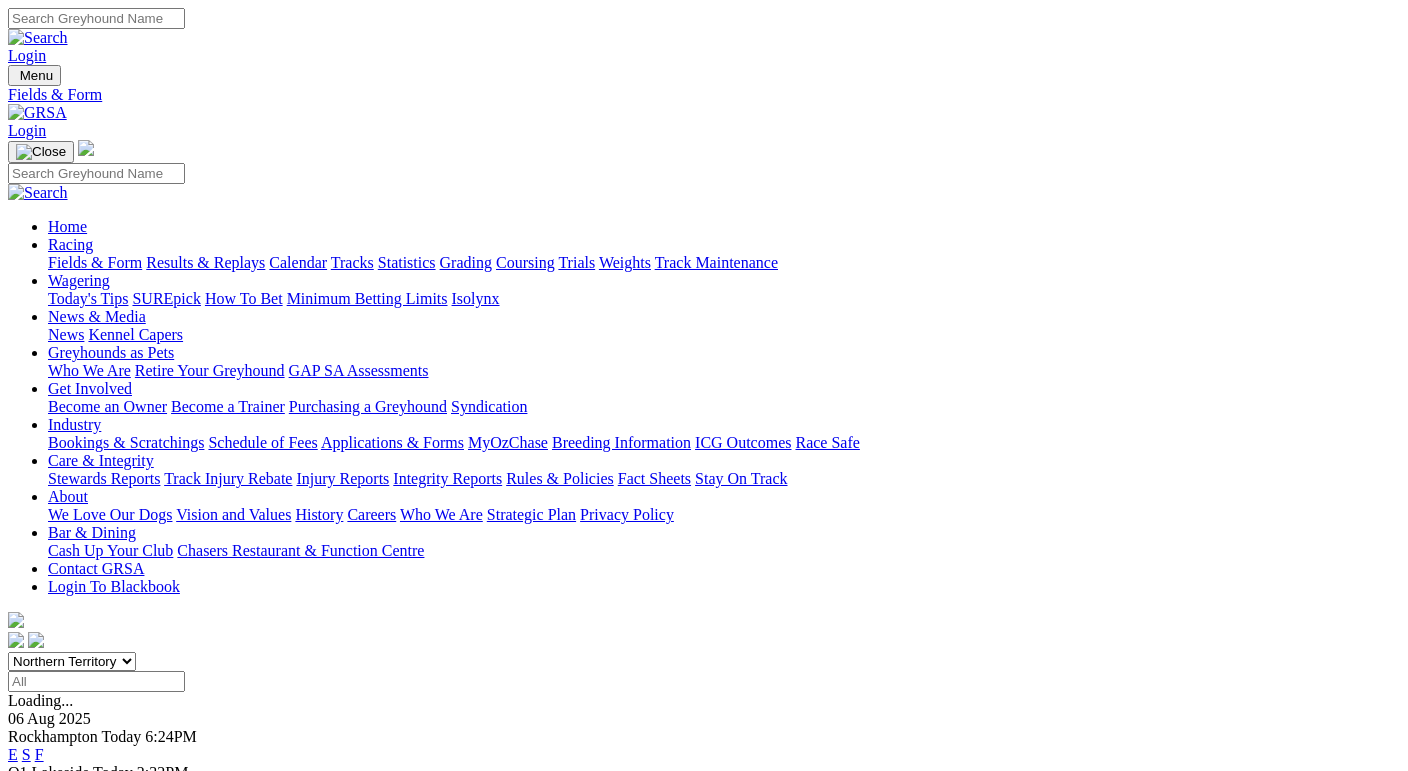 click on "Northern Territory" at bounding box center [0, 0] 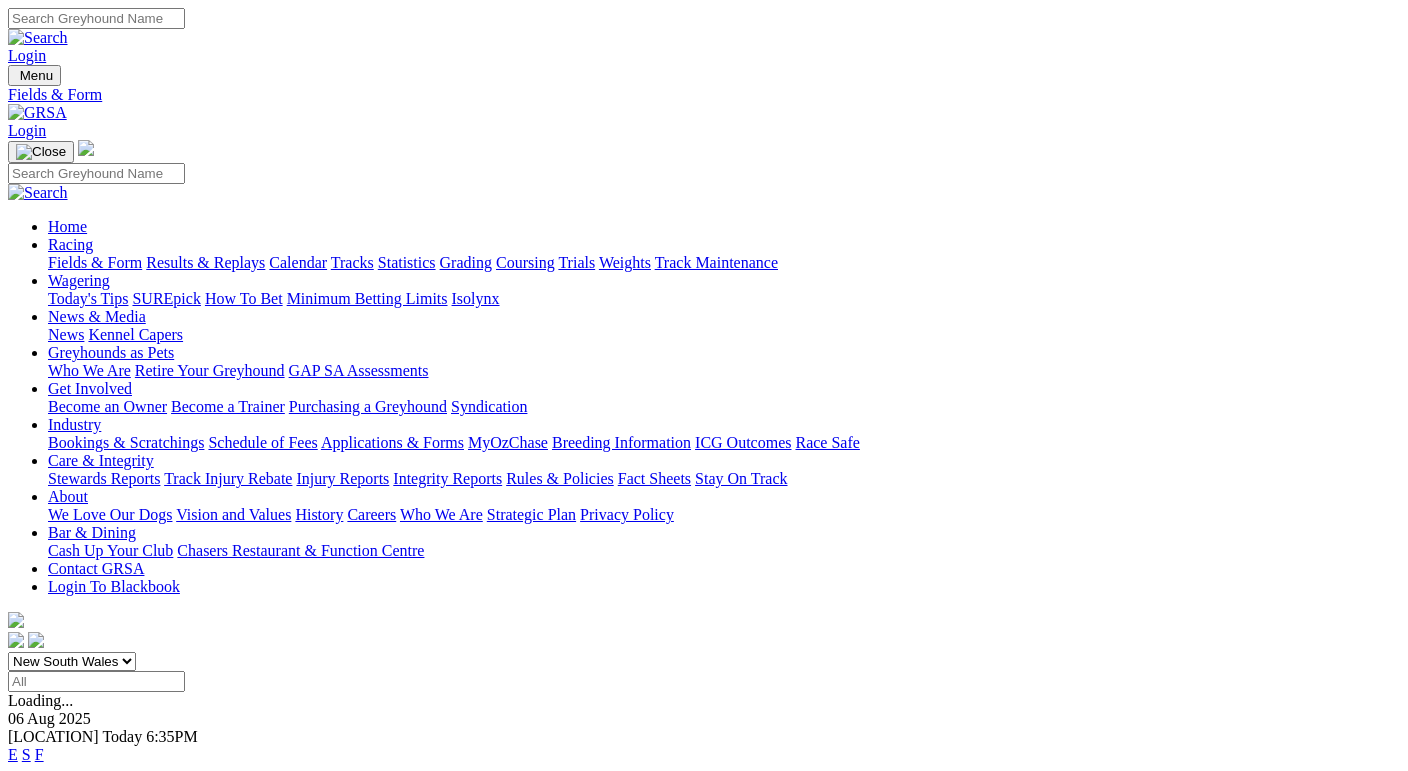 click on "New South Wales" at bounding box center (0, 0) 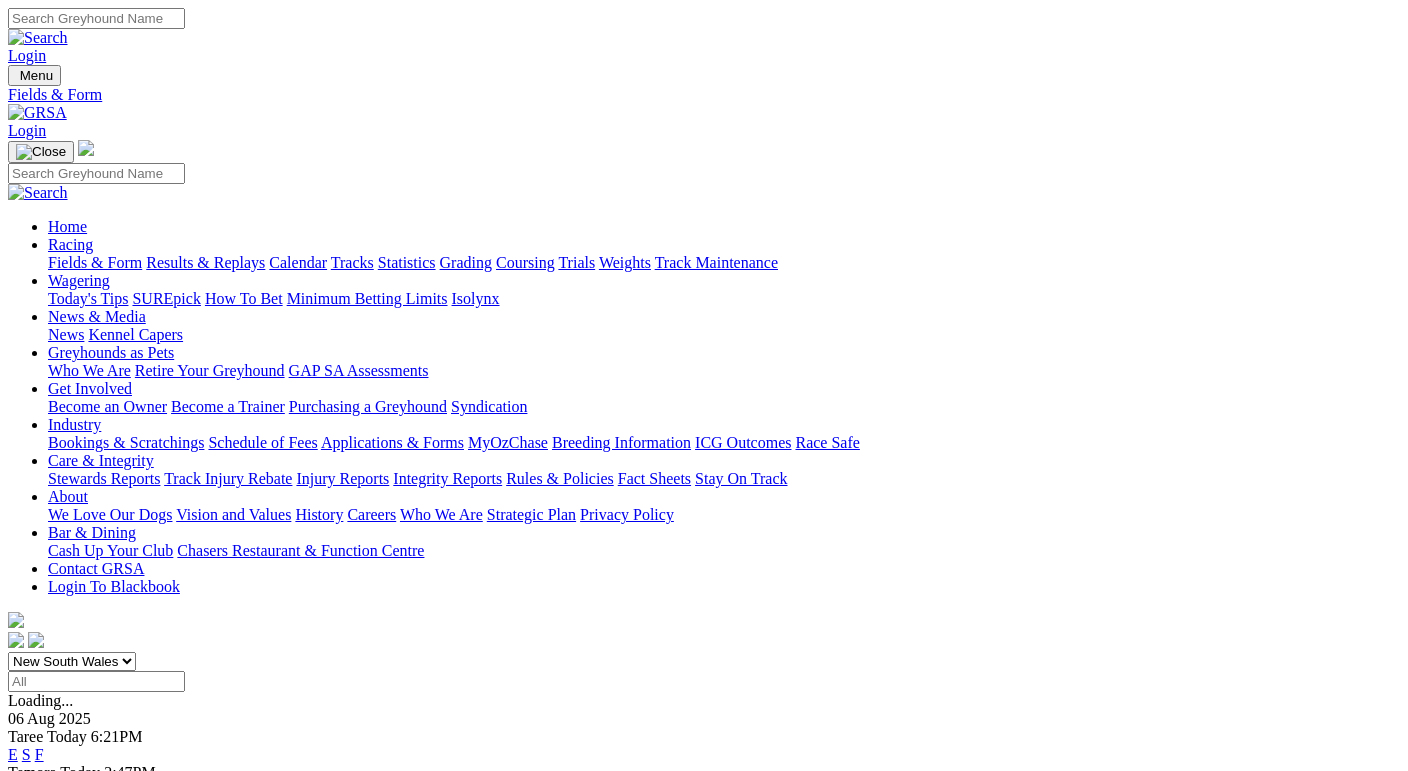 click on "South Australia
New South Wales
Northern Territory
Queensland
Tasmania
Victoria
Western Australia" at bounding box center [72, 661] 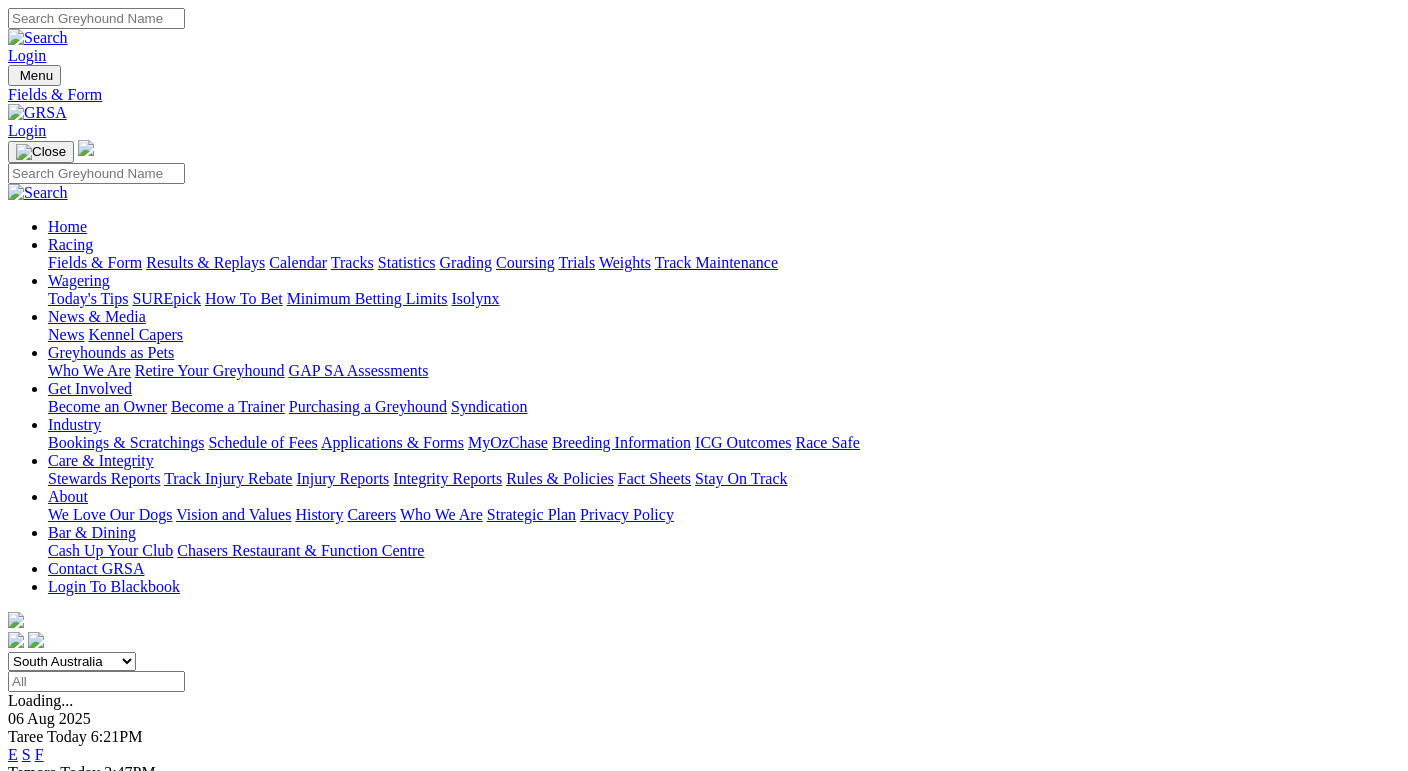 click on "South Australia" at bounding box center (0, 0) 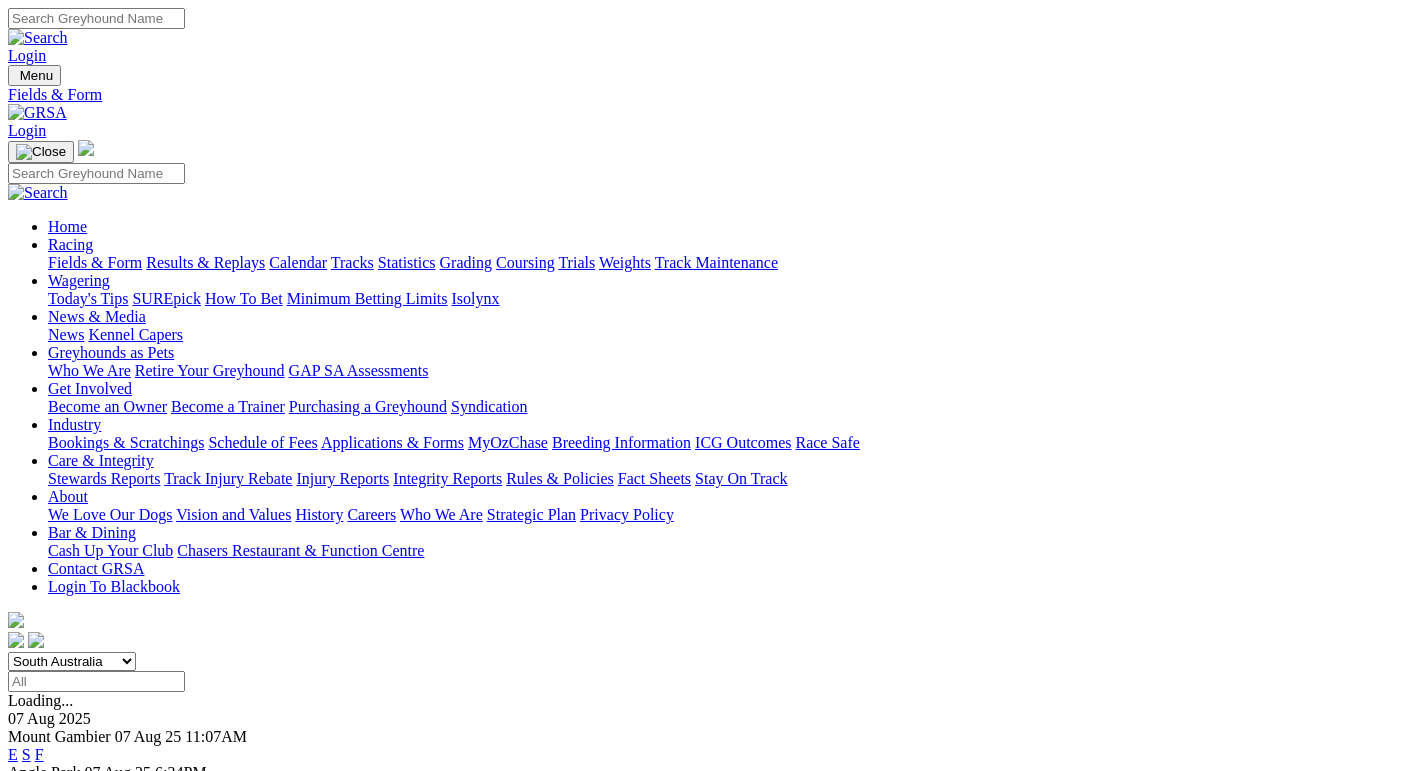 click on "South Australia
New South Wales
Northern Territory
Queensland
Tasmania
Victoria
Western Australia" at bounding box center [72, 661] 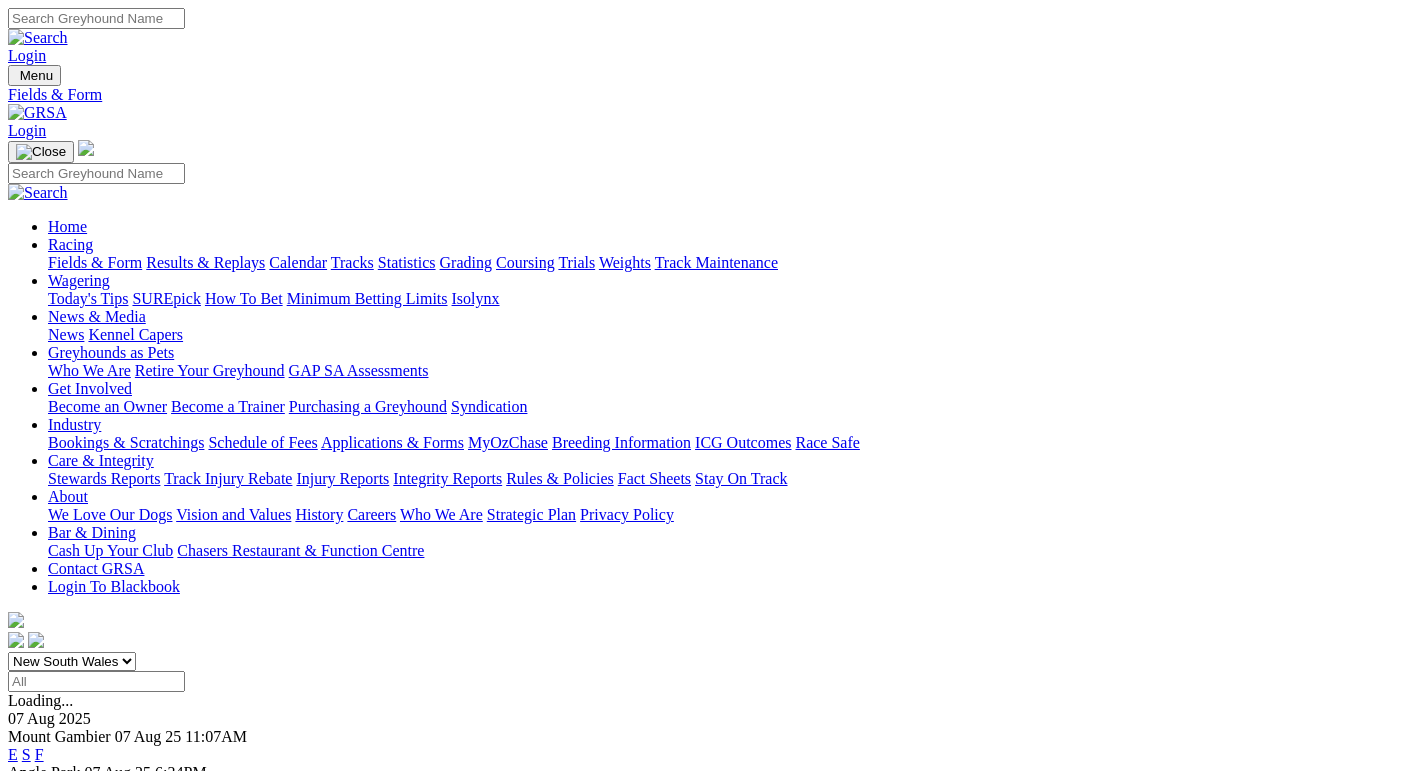 click on "New South Wales" at bounding box center [0, 0] 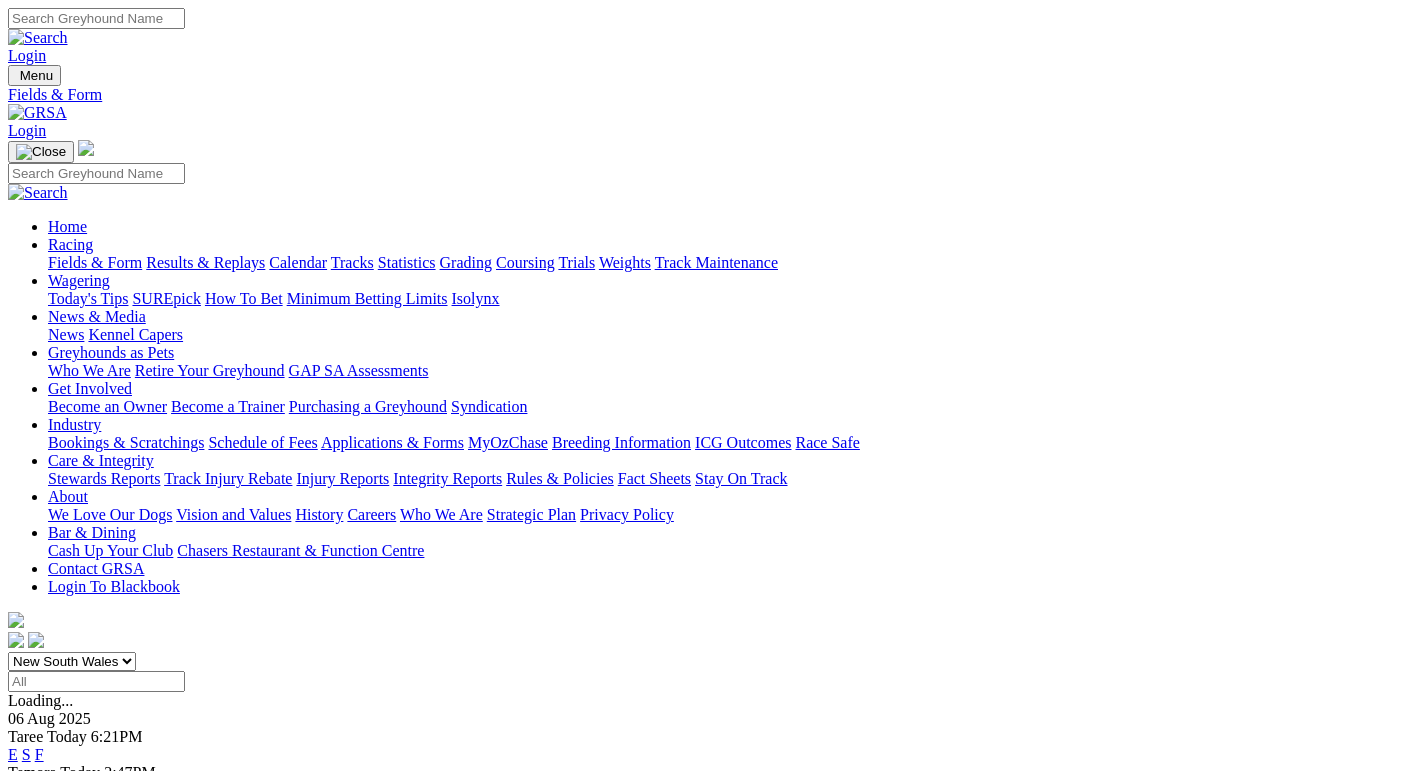click on "South Australia
New South Wales
Northern Territory
Queensland
Tasmania
Victoria
Western Australia" at bounding box center (72, 661) 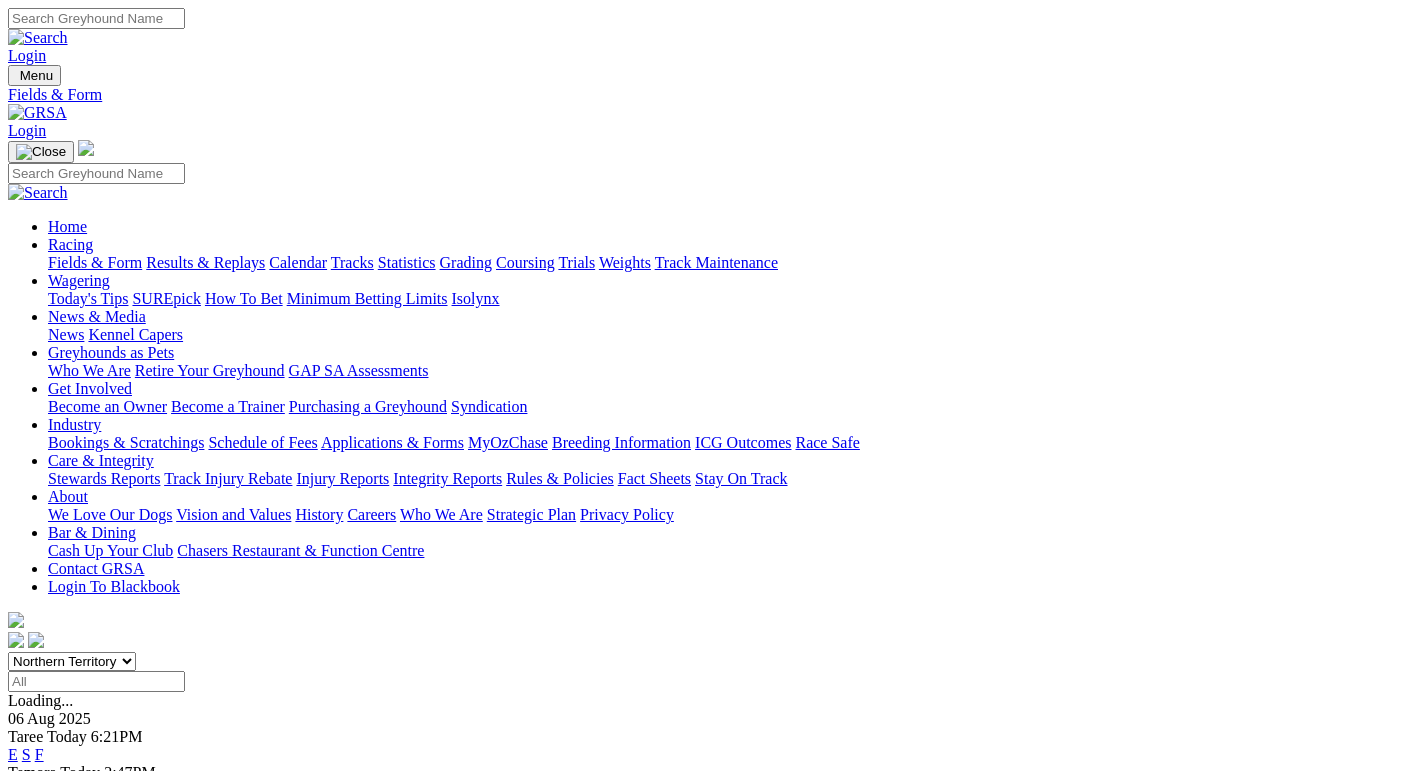 click on "Northern Territory" at bounding box center [0, 0] 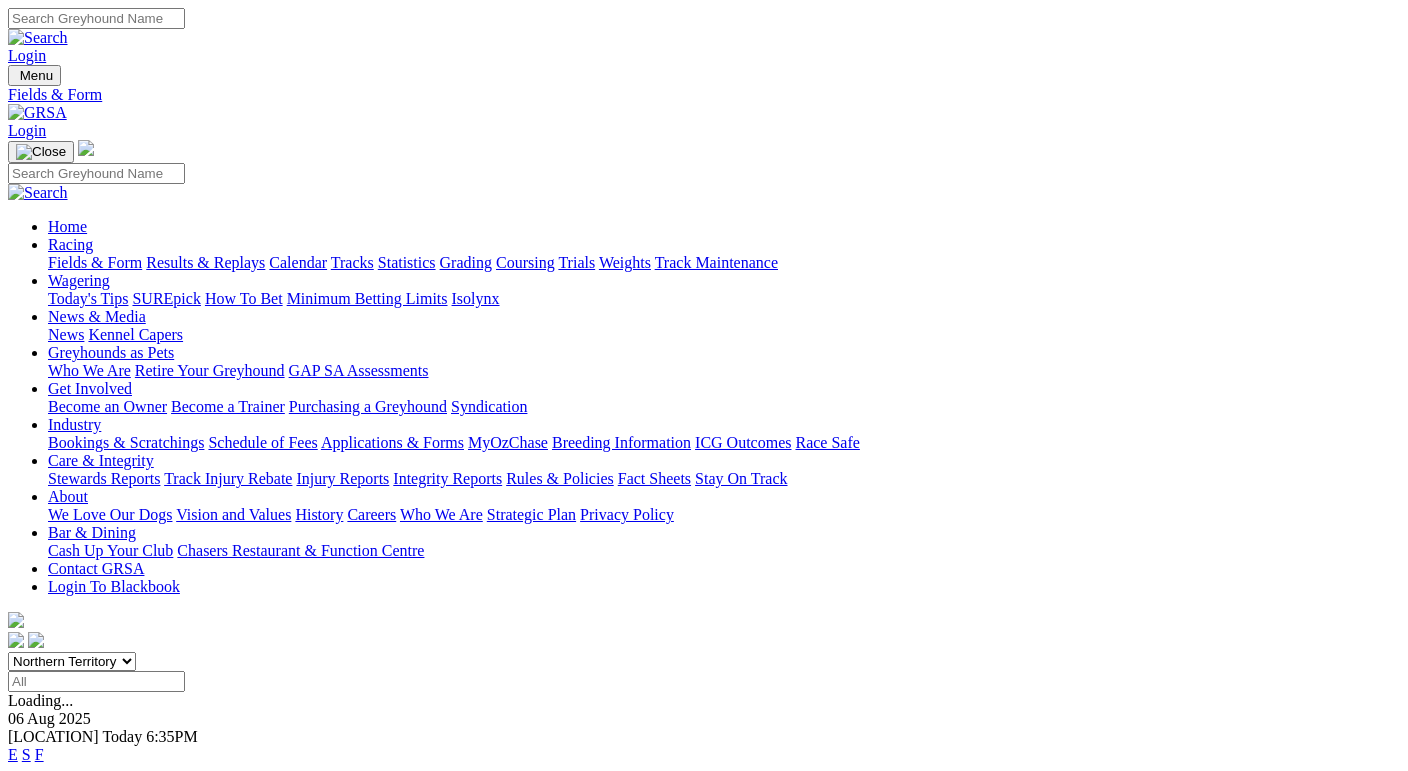 click on "South Australia
New South Wales
Northern Territory
Queensland
Tasmania
Victoria
Western Australia" at bounding box center (72, 661) 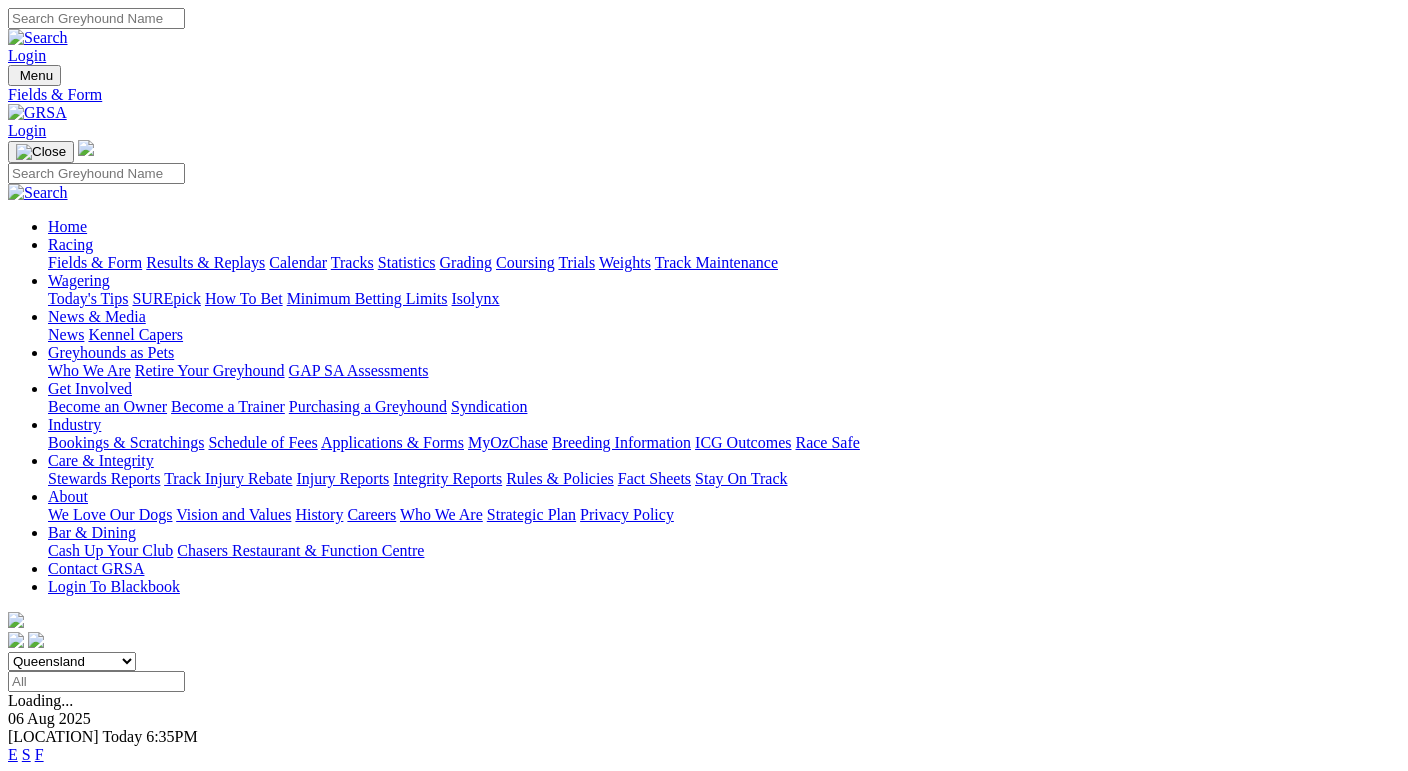 click on "Queensland" at bounding box center (0, 0) 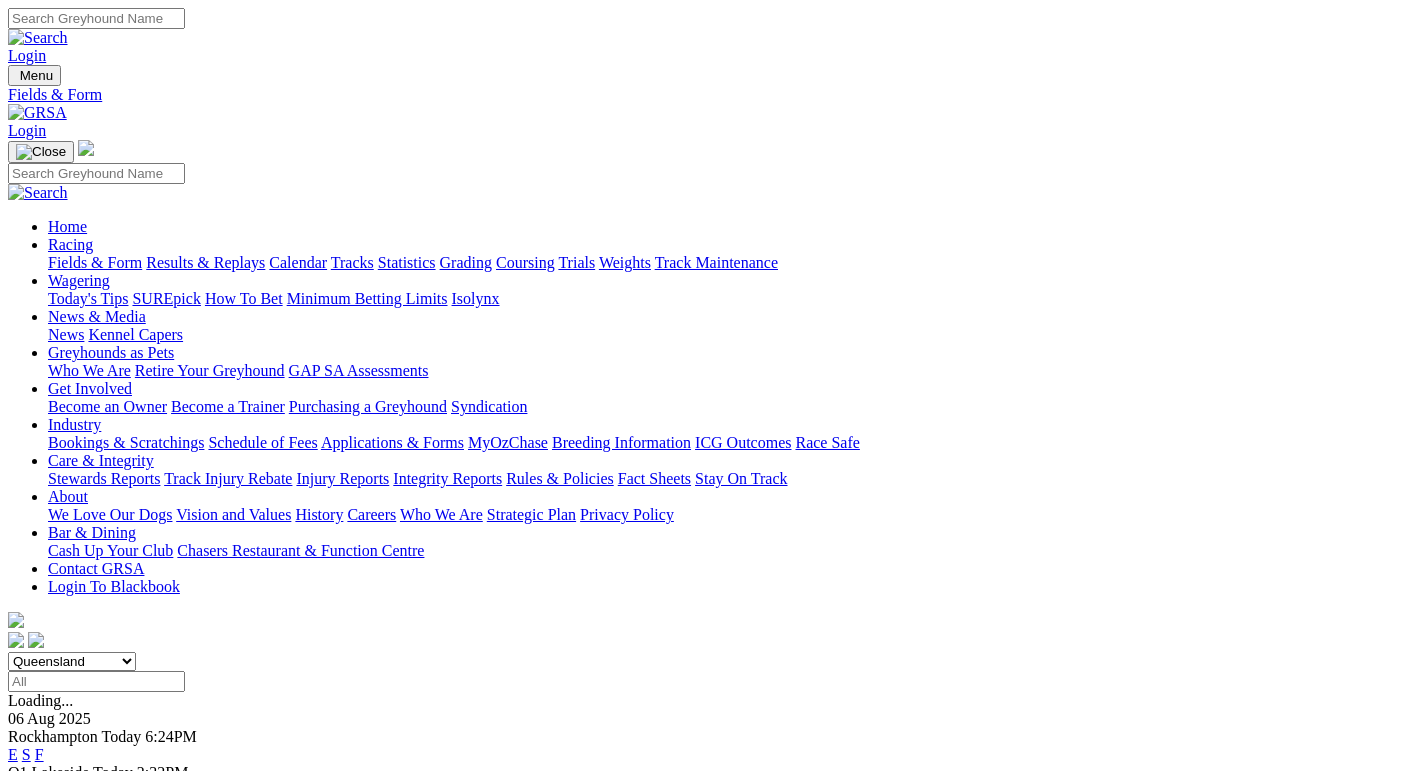 click on "South Australia
New South Wales
Northern Territory
Queensland
Tasmania
Victoria
Western Australia" at bounding box center (72, 661) 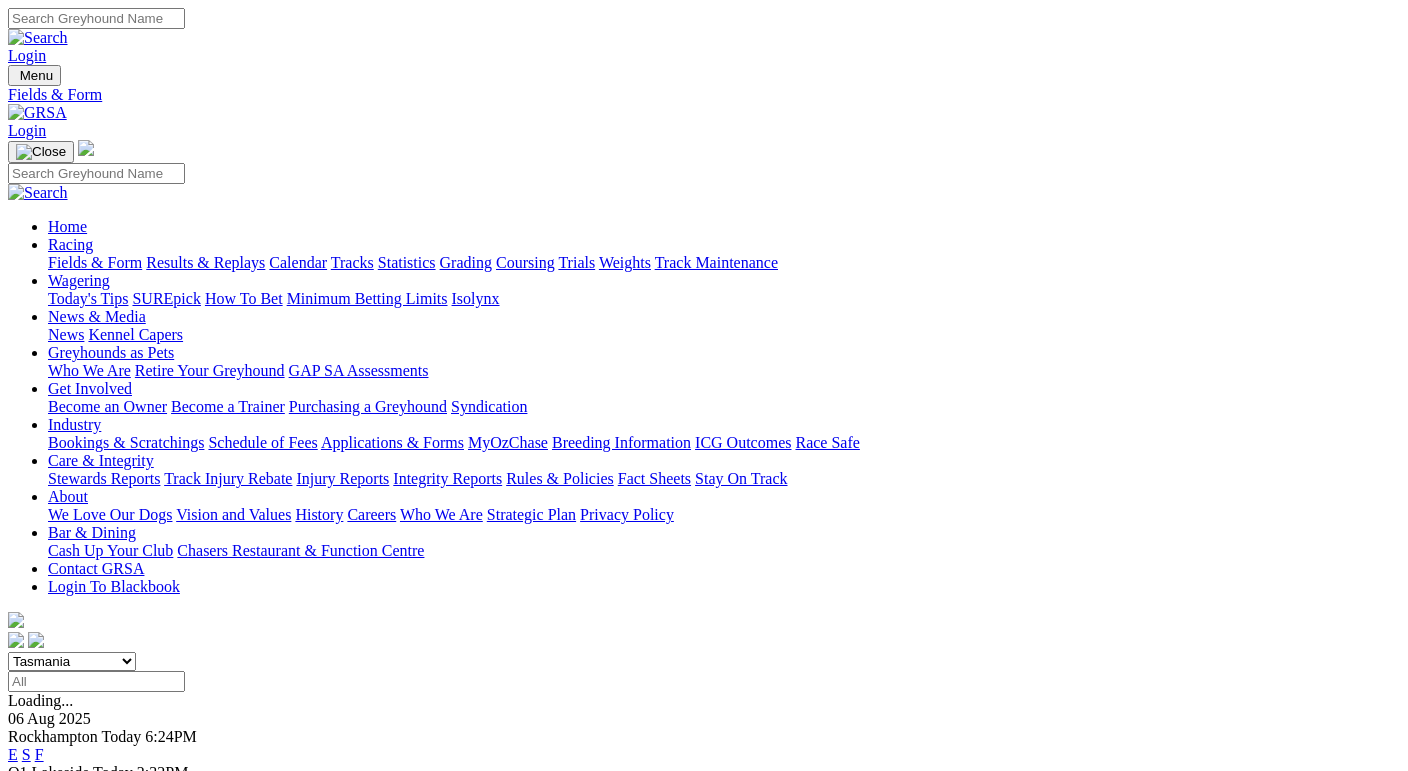click on "Tasmania" at bounding box center [0, 0] 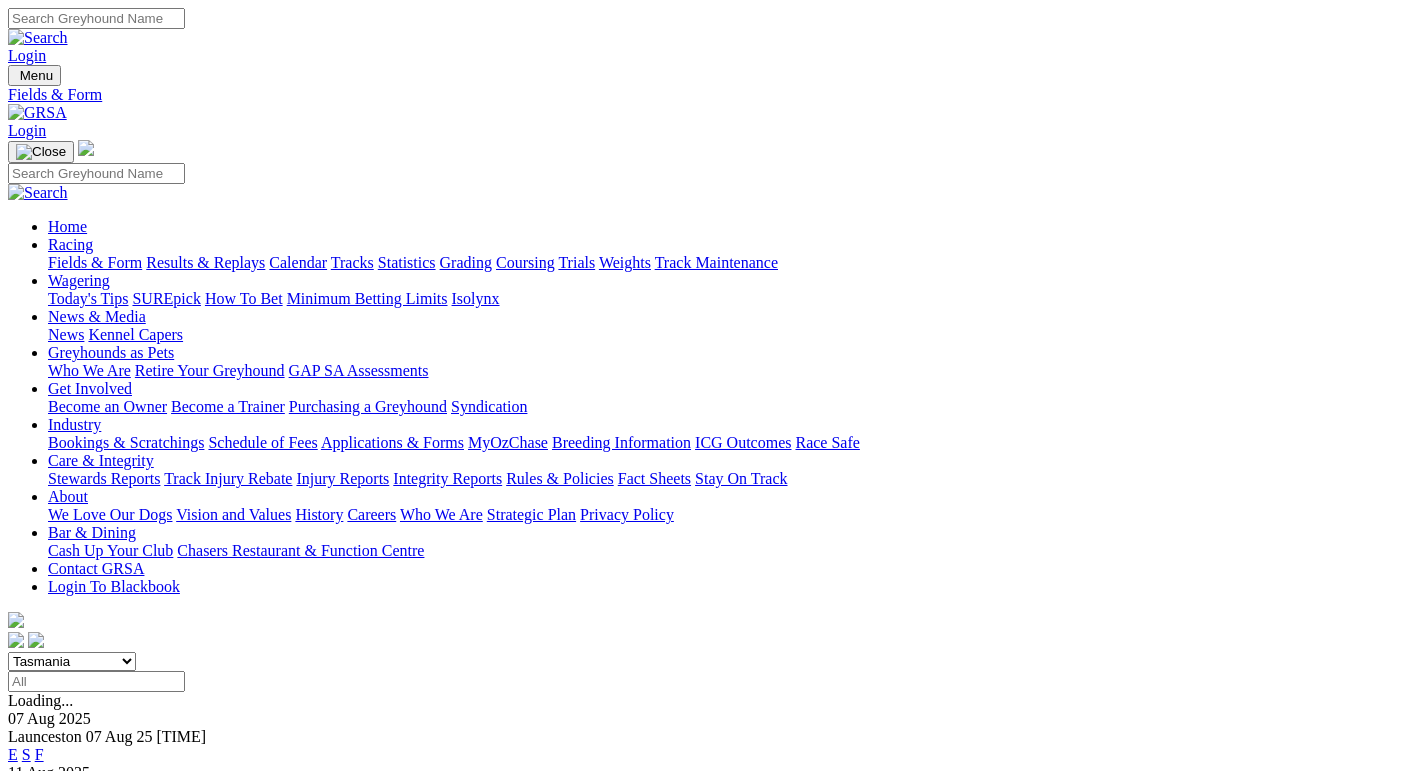 click on "South Australia
New South Wales
Northern Territory
Queensland
Tasmania
Victoria
Western Australia" at bounding box center (72, 661) 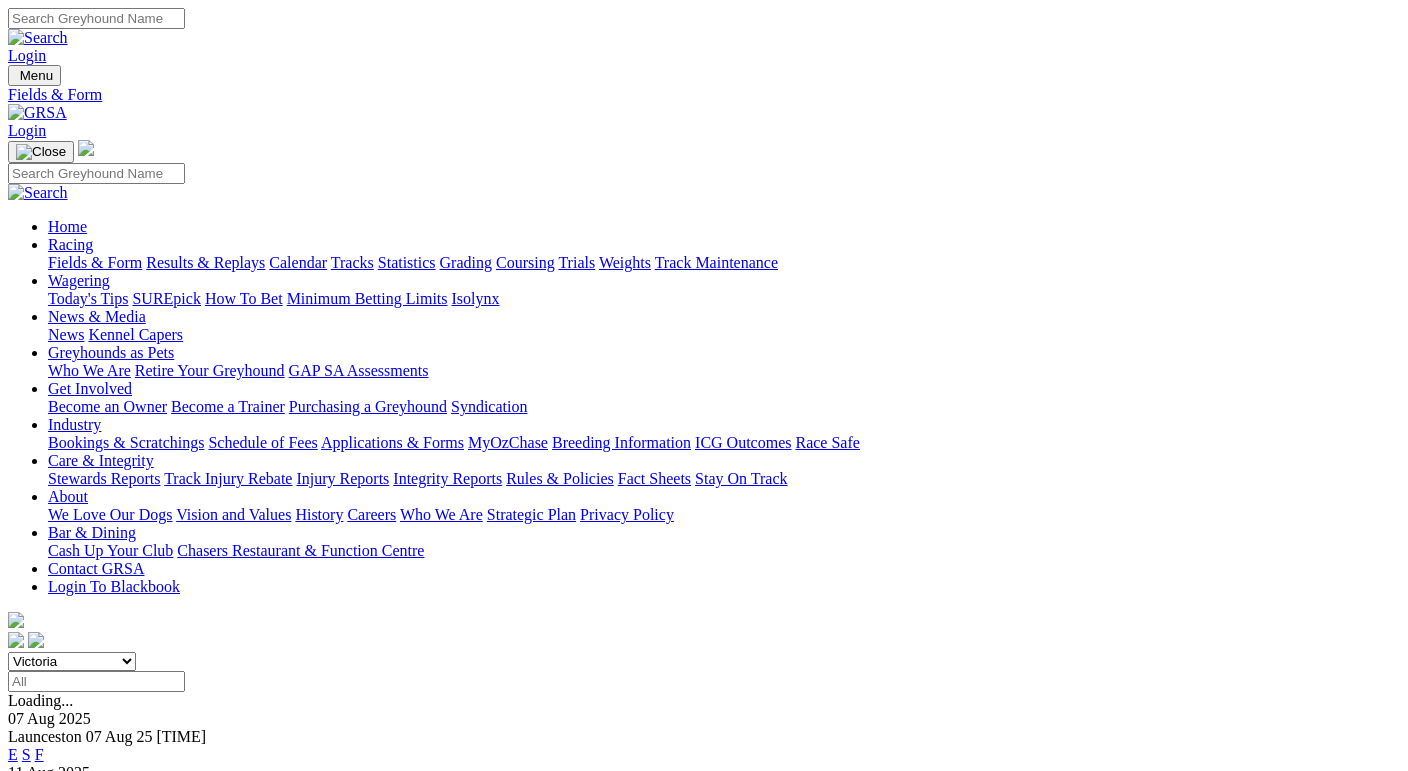 click on "Victoria" at bounding box center (0, 0) 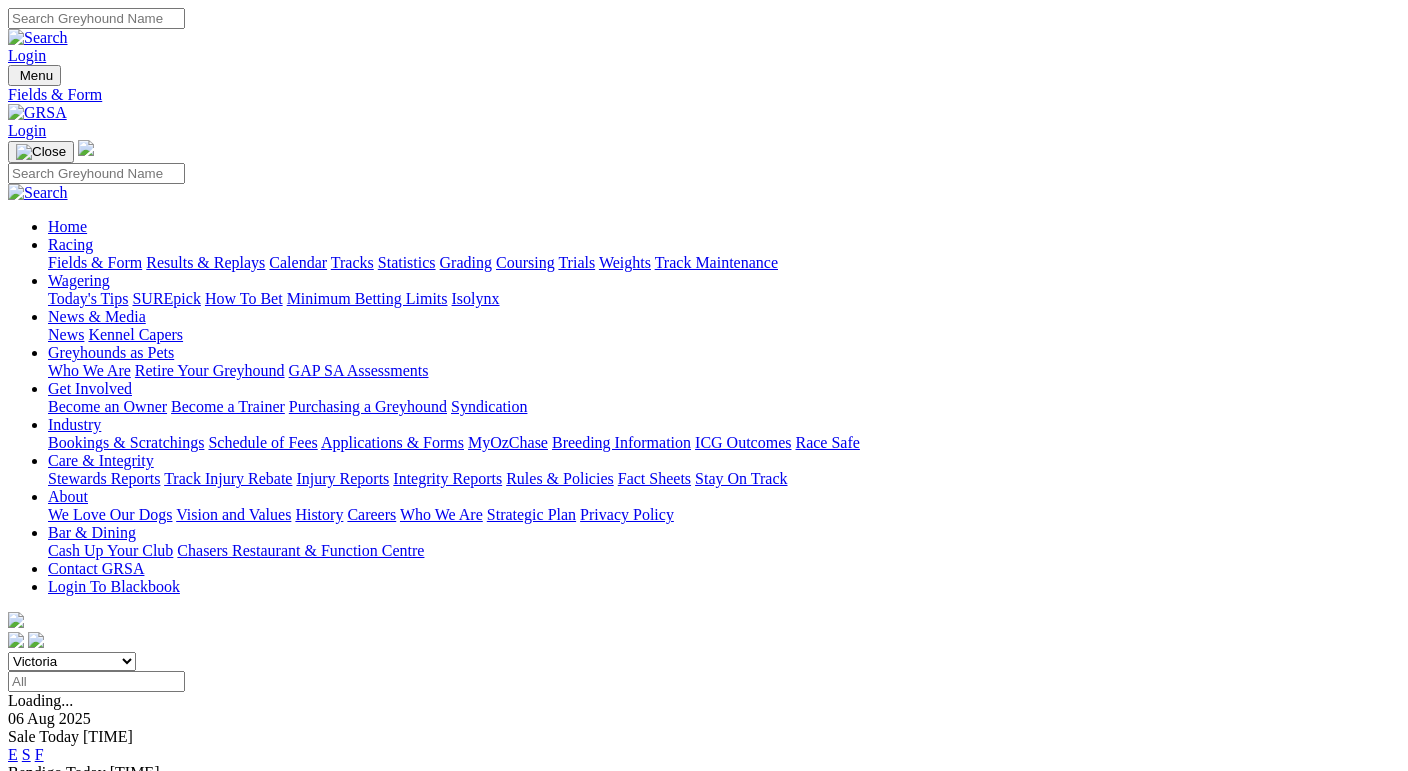 click on "South Australia
New South Wales
Northern Territory
Queensland
Tasmania
Victoria
Western Australia" at bounding box center (72, 661) 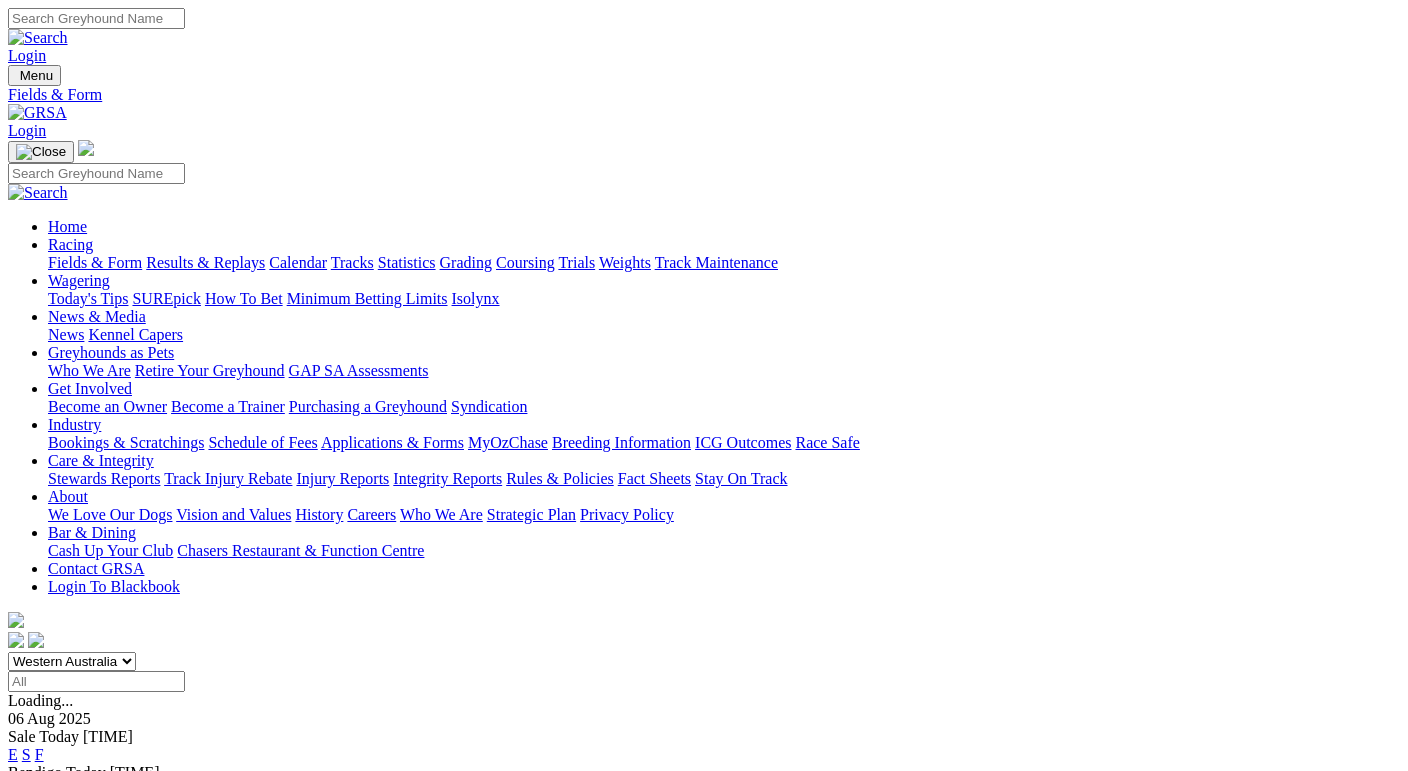 click on "Western Australia" at bounding box center (0, 0) 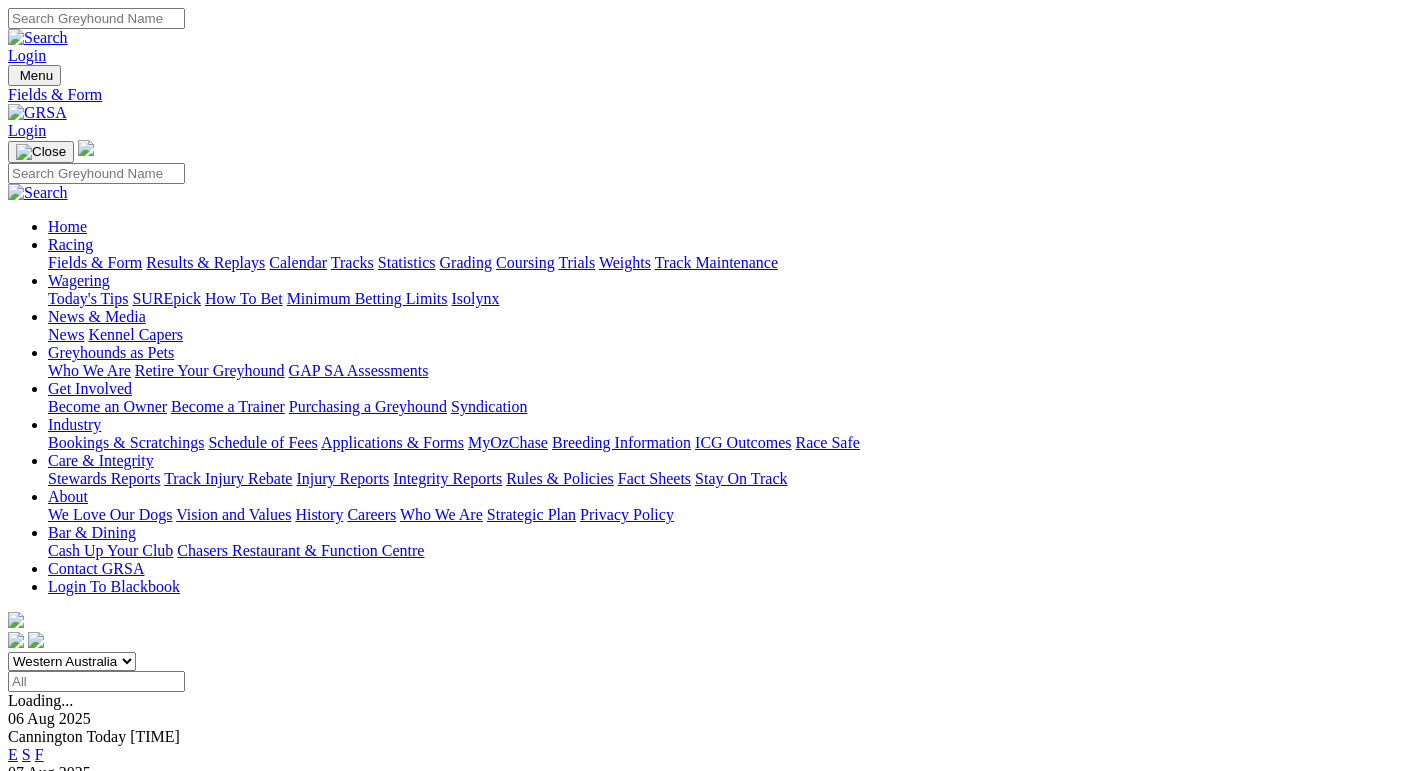 click at bounding box center [96, 18] 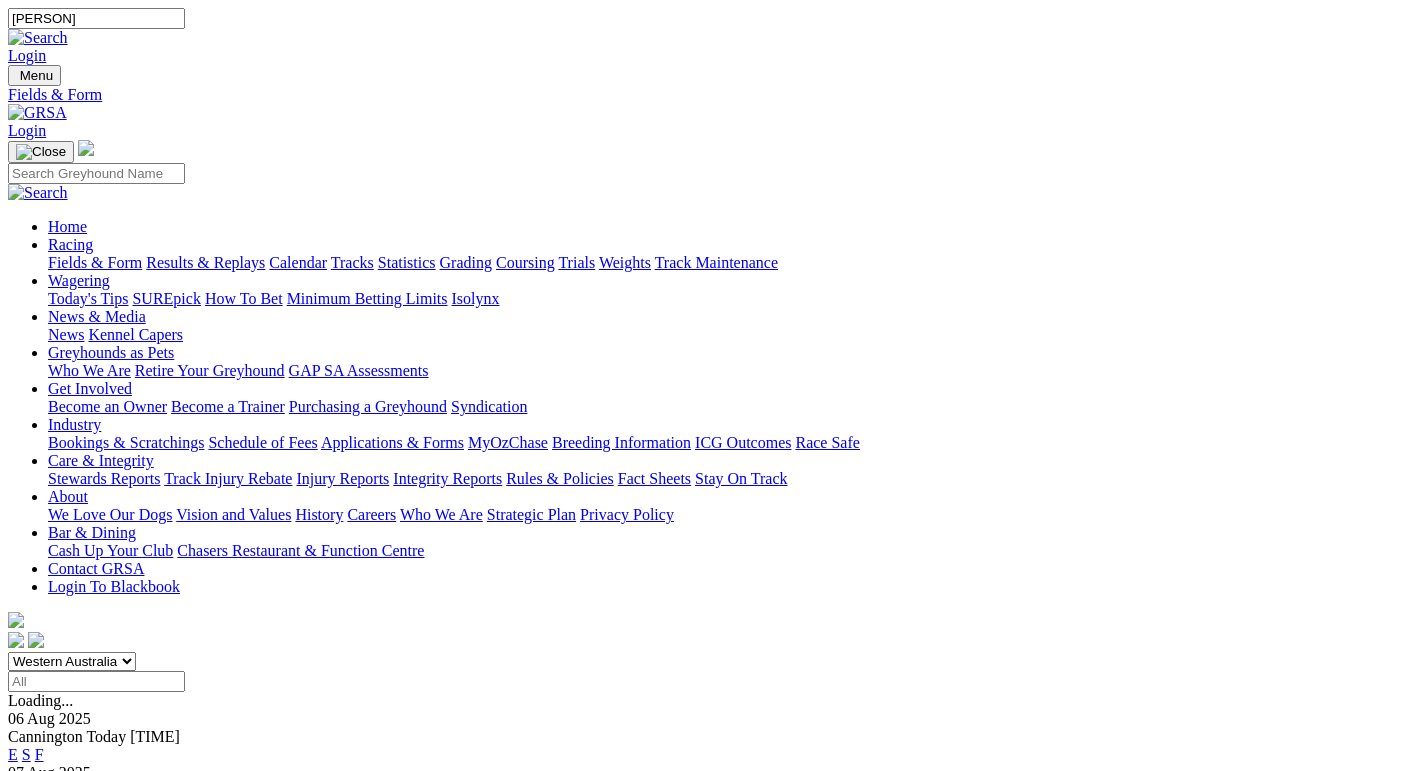 type on "Mum's Boy" 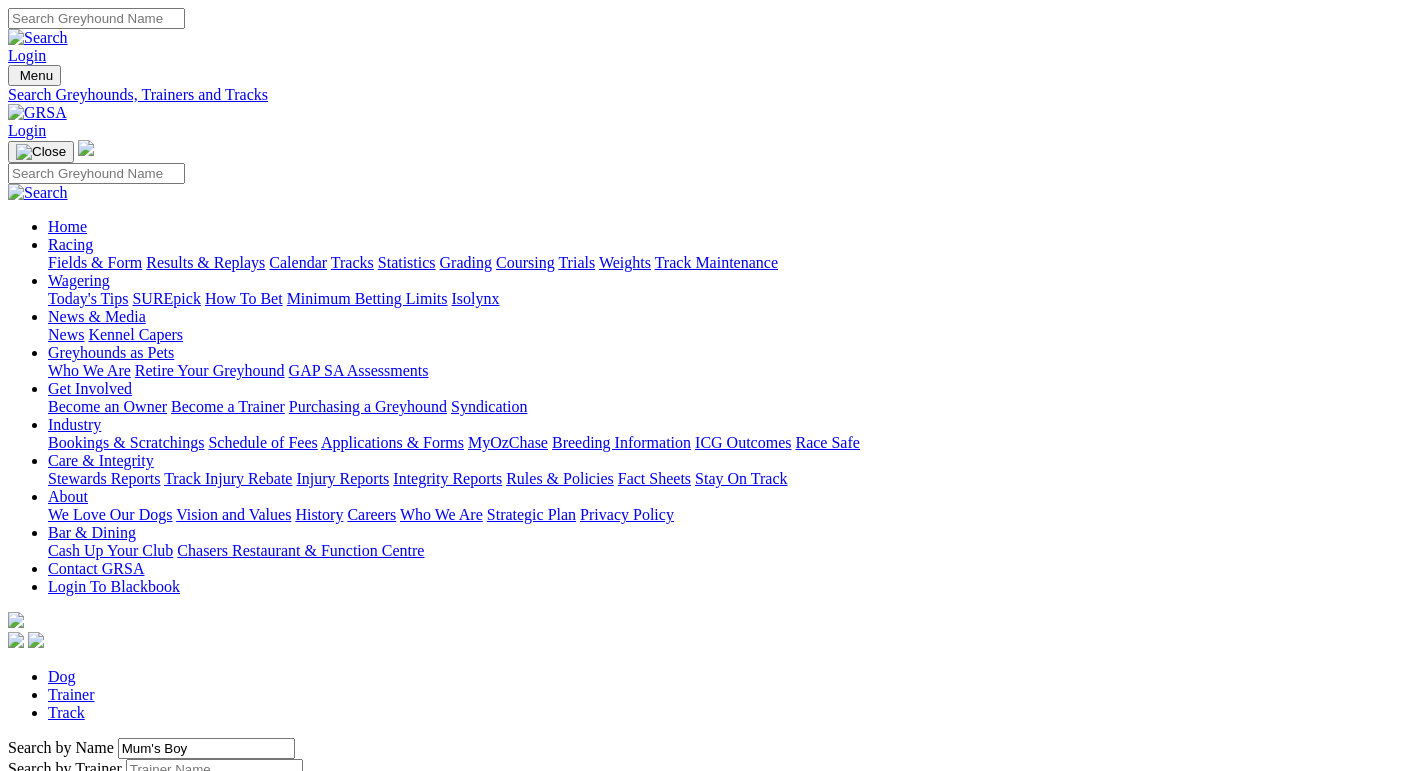 scroll, scrollTop: 0, scrollLeft: 0, axis: both 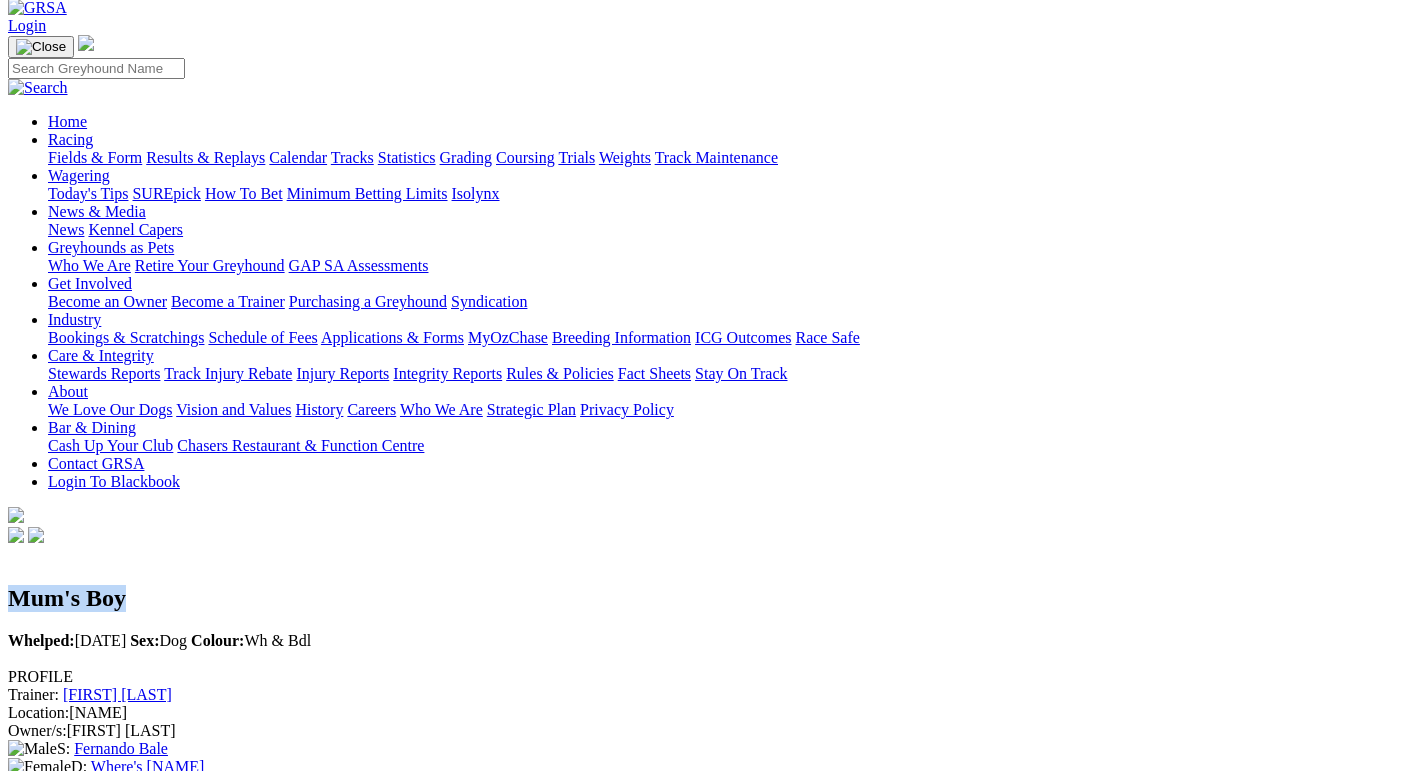 drag, startPoint x: 141, startPoint y: 138, endPoint x: 265, endPoint y: 133, distance: 124.10077 